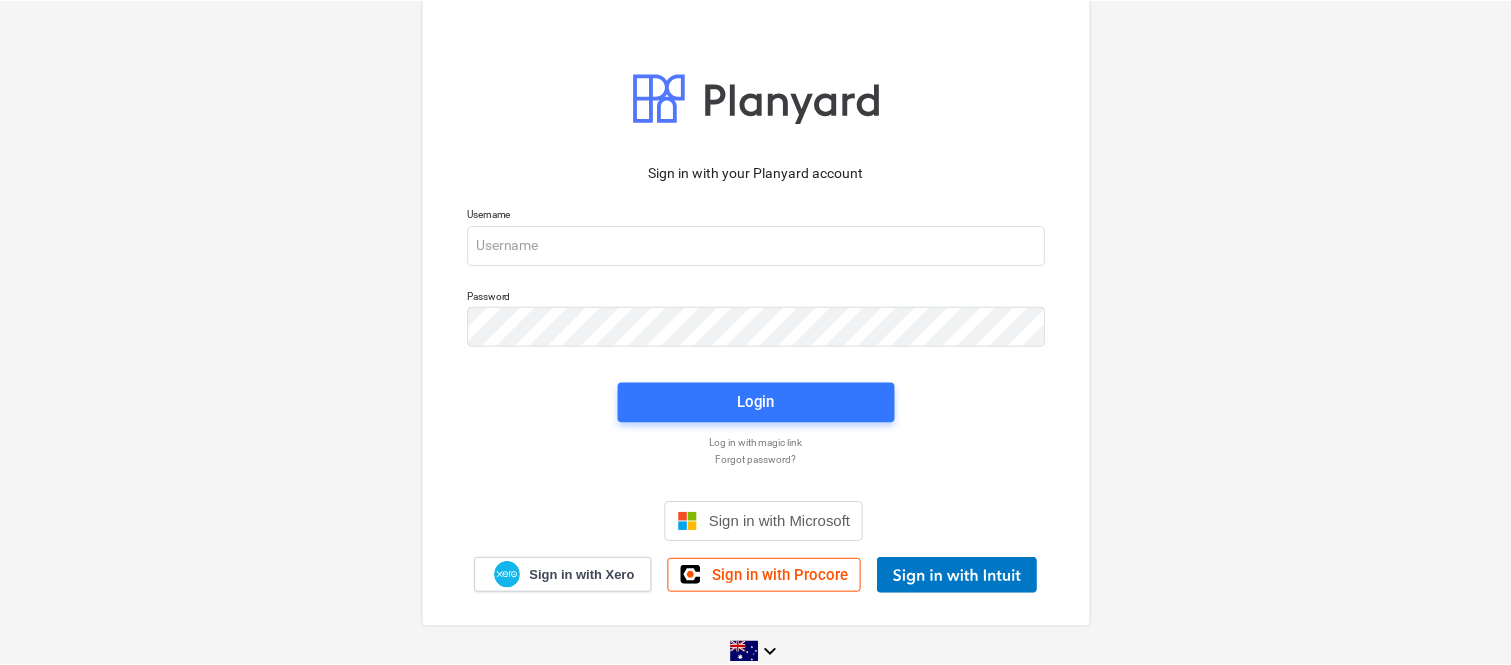 scroll, scrollTop: 0, scrollLeft: 0, axis: both 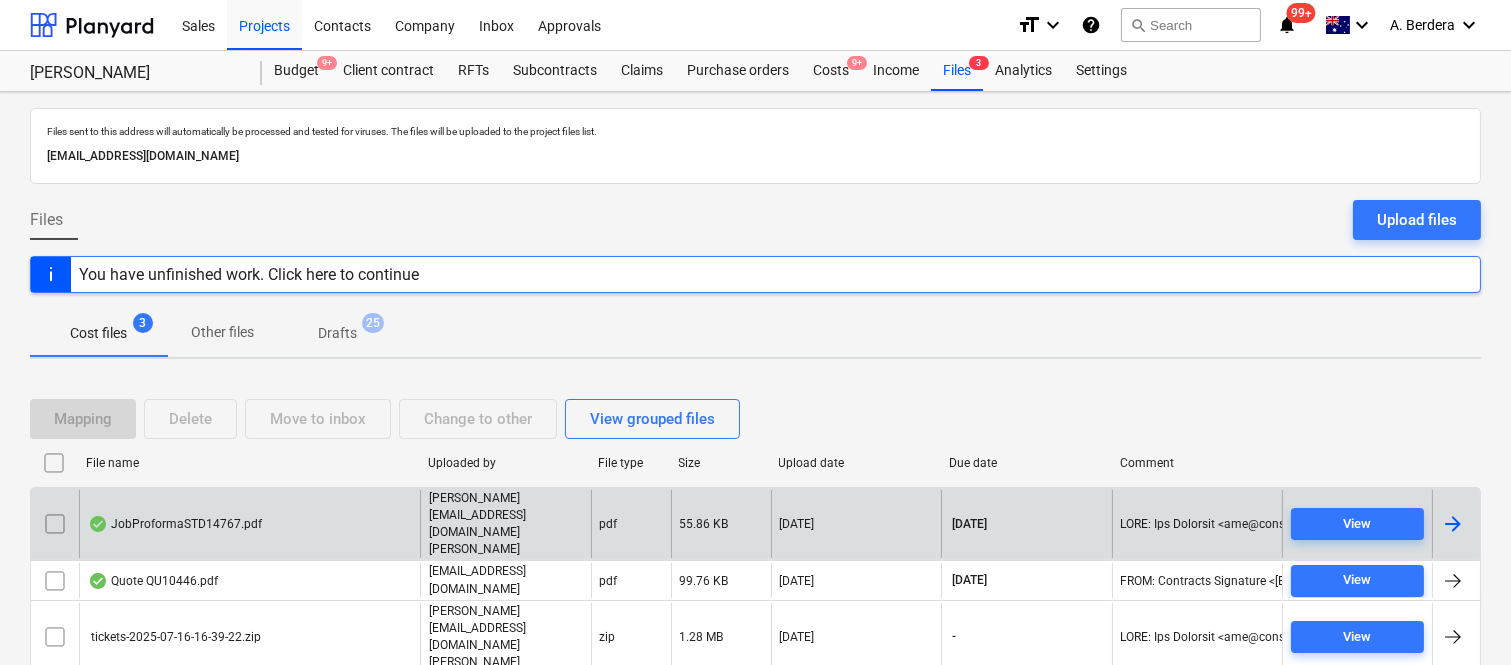 click on "joe@signaturepropertypartners.com.au" at bounding box center (506, 524) 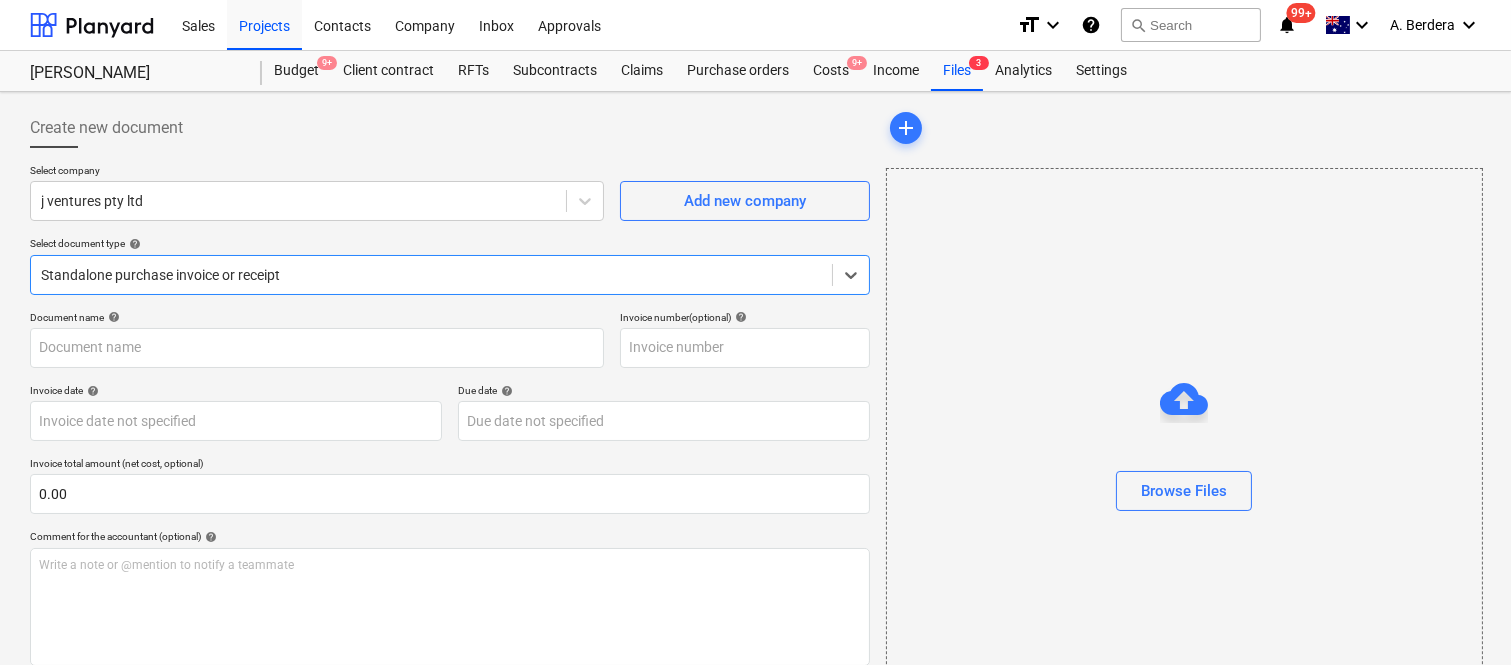 type on "18237" 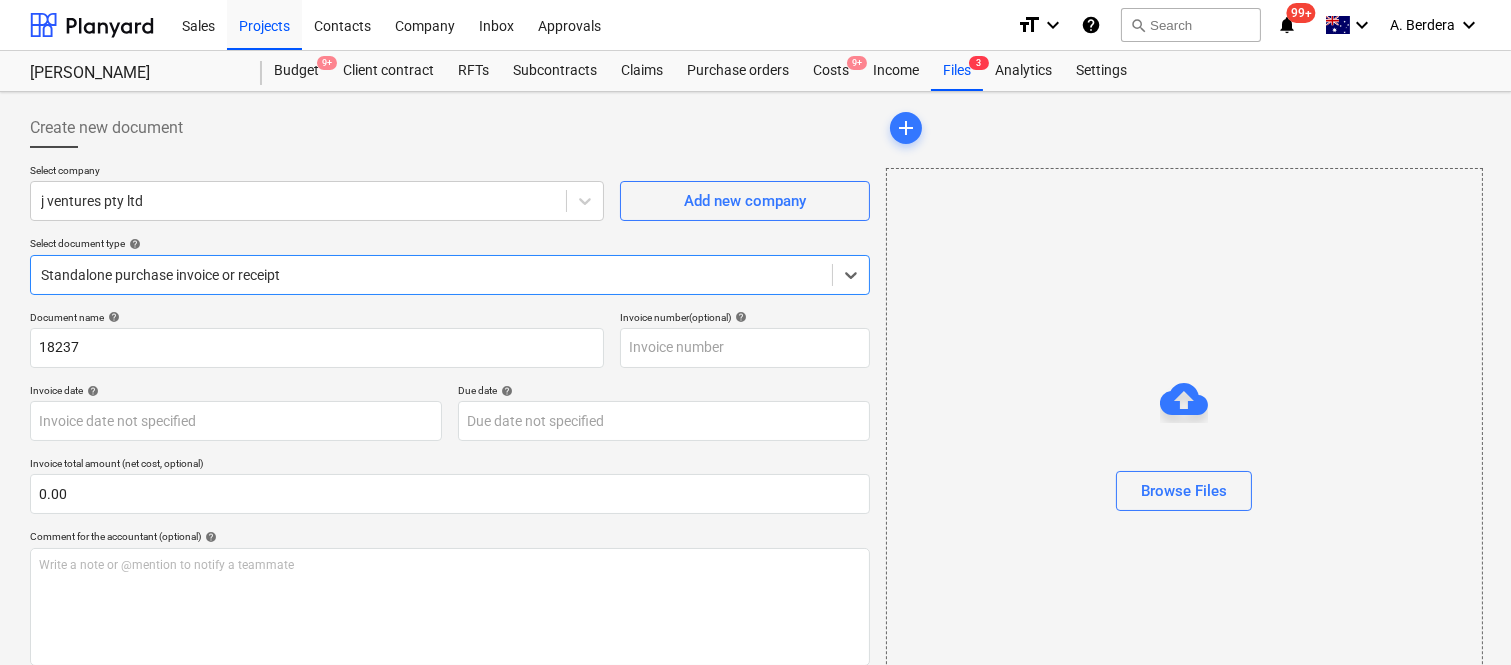 type on "18237" 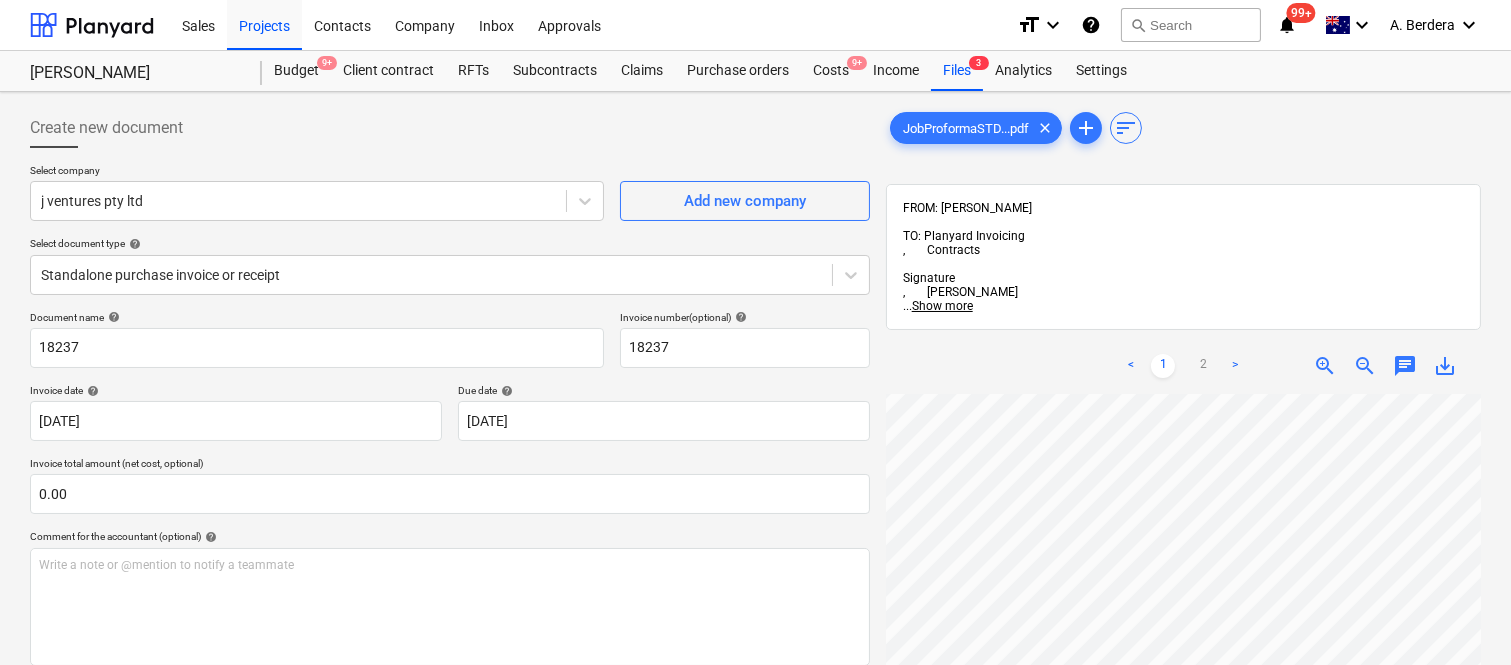 click on "Sales Projects Contacts Company Inbox Approvals format_size keyboard_arrow_down help search Search notifications 99+ keyboard_arrow_down A. Berdera keyboard_arrow_down Della Rosa Budget 9+ Client contract RFTs Subcontracts Claims Purchase orders Costs 9+ Income Files 3 Analytics Settings Create new document Select company j ventures pty ltd   Add new company Select document type help Standalone purchase invoice or receipt Document name help 18237 Invoice number  (optional) help 18237 Invoice date help 29 Jul 2025 29.07.2025 Press the down arrow key to interact with the calendar and
select a date. Press the question mark key to get the keyboard shortcuts for changing dates. Due date help 29 Jul 2025 29.07.2025 Press the down arrow key to interact with the calendar and
select a date. Press the question mark key to get the keyboard shortcuts for changing dates. Invoice total amount (net cost, optional) 0.00 Comment for the accountant (optional) help Write a note or @mention to notify a teammate <" at bounding box center [755, 332] 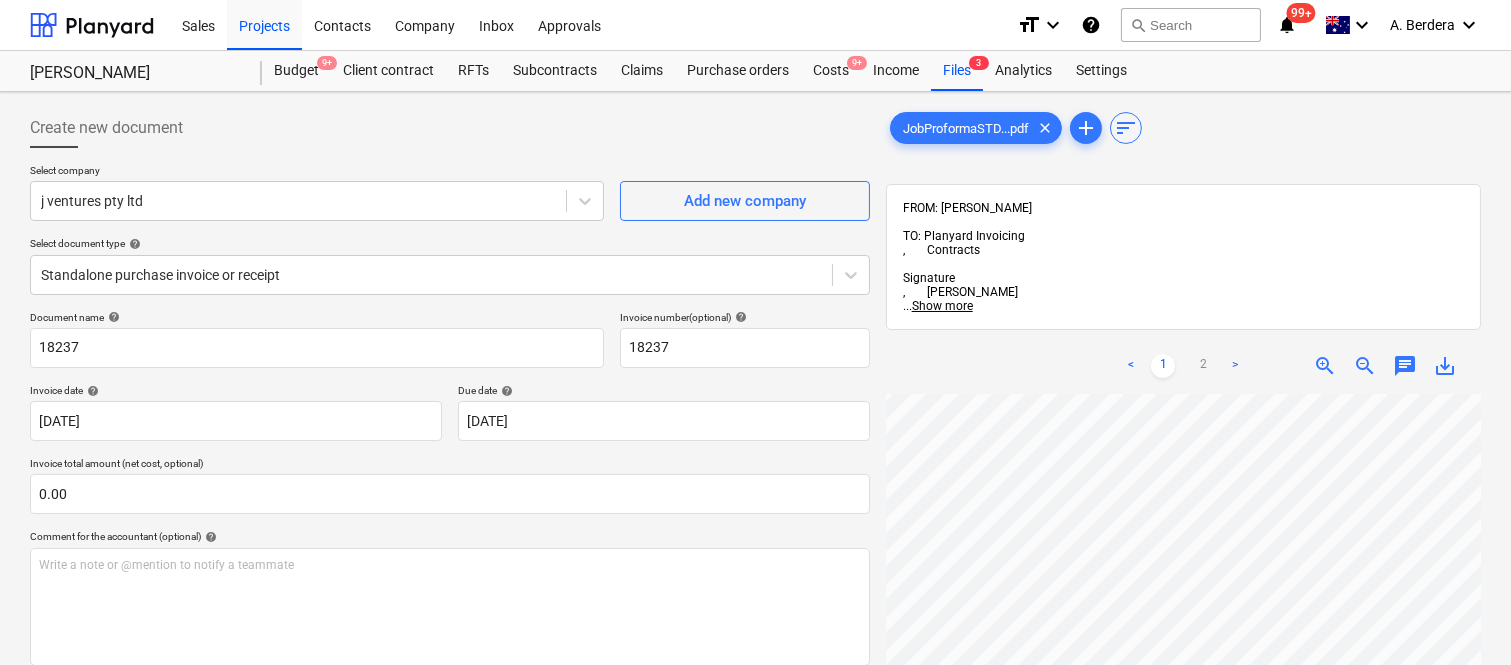 click on "Sales Projects Contacts Company Inbox Approvals format_size keyboard_arrow_down help search Search notifications 99+ keyboard_arrow_down A. Berdera keyboard_arrow_down Della Rosa Budget 9+ Client contract RFTs Subcontracts Claims Purchase orders Costs 9+ Income Files 3 Analytics Settings Create new document Select company j ventures pty ltd   Add new company Select document type help Standalone purchase invoice or receipt Document name help 18237 Invoice number  (optional) help 18237 Invoice date help 29 Jul 2025 29.07.2025 Press the down arrow key to interact with the calendar and
select a date. Press the question mark key to get the keyboard shortcuts for changing dates. Due date help 29 Jul 2025 29.07.2025 Press the down arrow key to interact with the calendar and
select a date. Press the question mark key to get the keyboard shortcuts for changing dates. Invoice total amount (net cost, optional) 0.00 Comment for the accountant (optional) help Write a note or @mention to notify a teammate <" at bounding box center (755, 332) 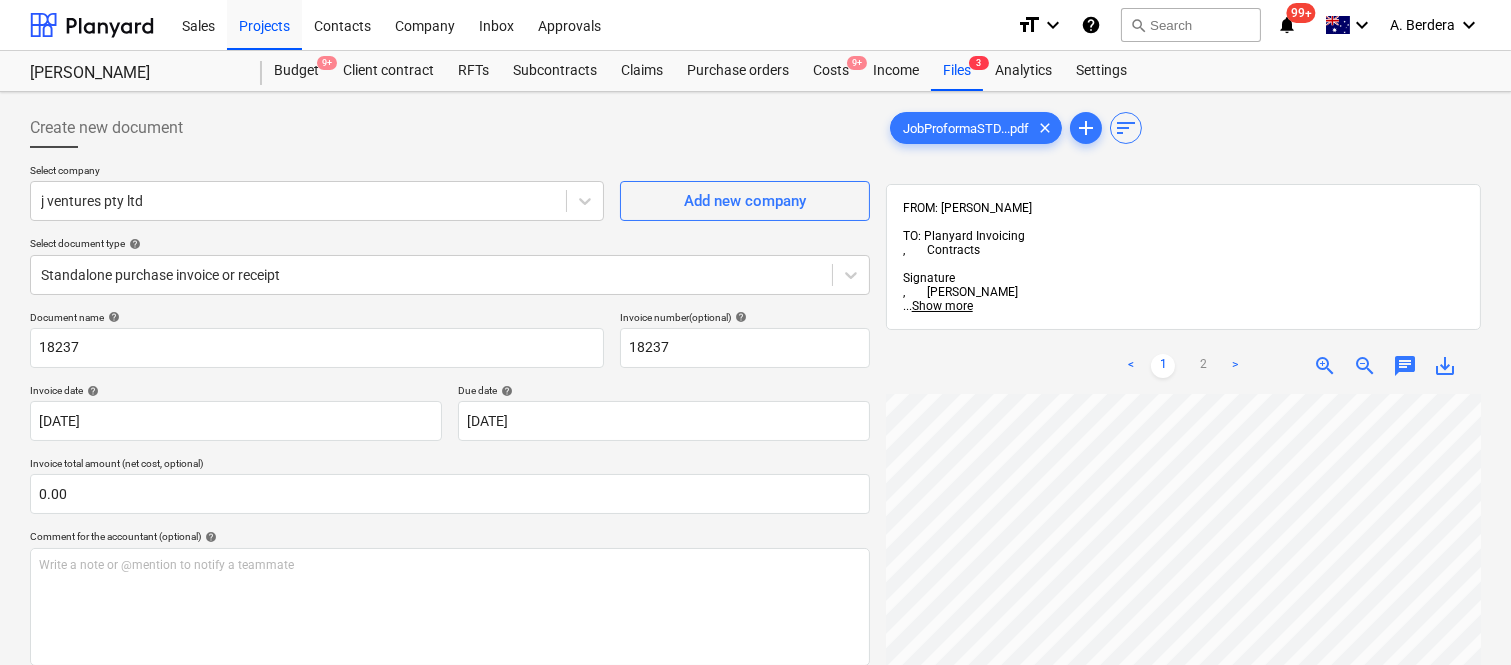 scroll, scrollTop: 0, scrollLeft: 267, axis: horizontal 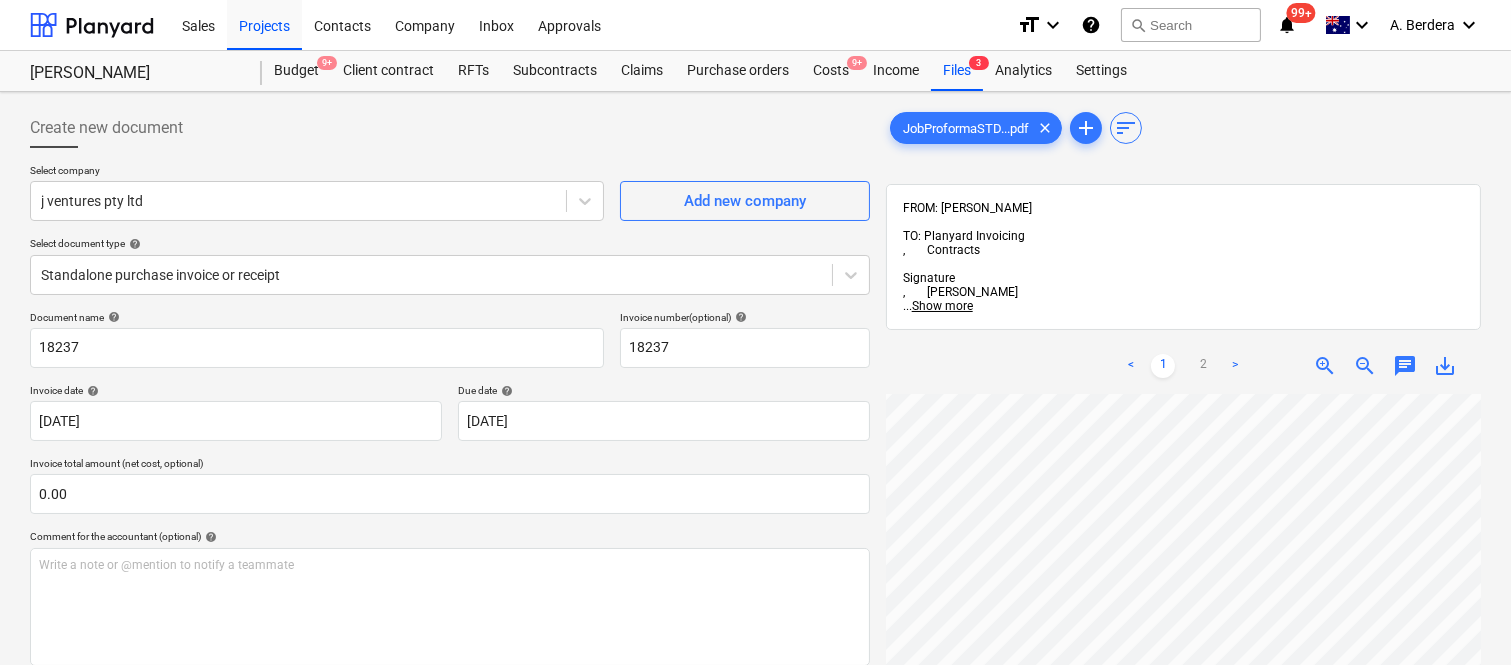click on "Create new document Select company j ventures pty ltd   Add new company Select document type help Standalone purchase invoice or receipt Document name help 18237 Invoice number  (optional) help 18237 Invoice date help 29 Jul 2025 29.07.2025 Press the down arrow key to interact with the calendar and
select a date. Press the question mark key to get the keyboard shortcuts for changing dates. Due date help 29 Jul 2025 29.07.2025 Press the down arrow key to interact with the calendar and
select a date. Press the question mark key to get the keyboard shortcuts for changing dates. Invoice total amount (net cost, optional) 0.00 Comment for the accountant (optional) help Write a note or @mention to notify a teammate ﻿ Clear Save Submit Allocated costs (net) $0.00 Select line-items to add help Search or select a line-item Select bulk JobProformaSTD...pdf clear add sort FROM: Joe Licastro  TO: Planyard Invoicing  , 	Contracts Signature  , 	Matthew Williams  ...  Show more ...  Show more < 1 2 > zoom_in zoom_out 0" at bounding box center [755, 555] 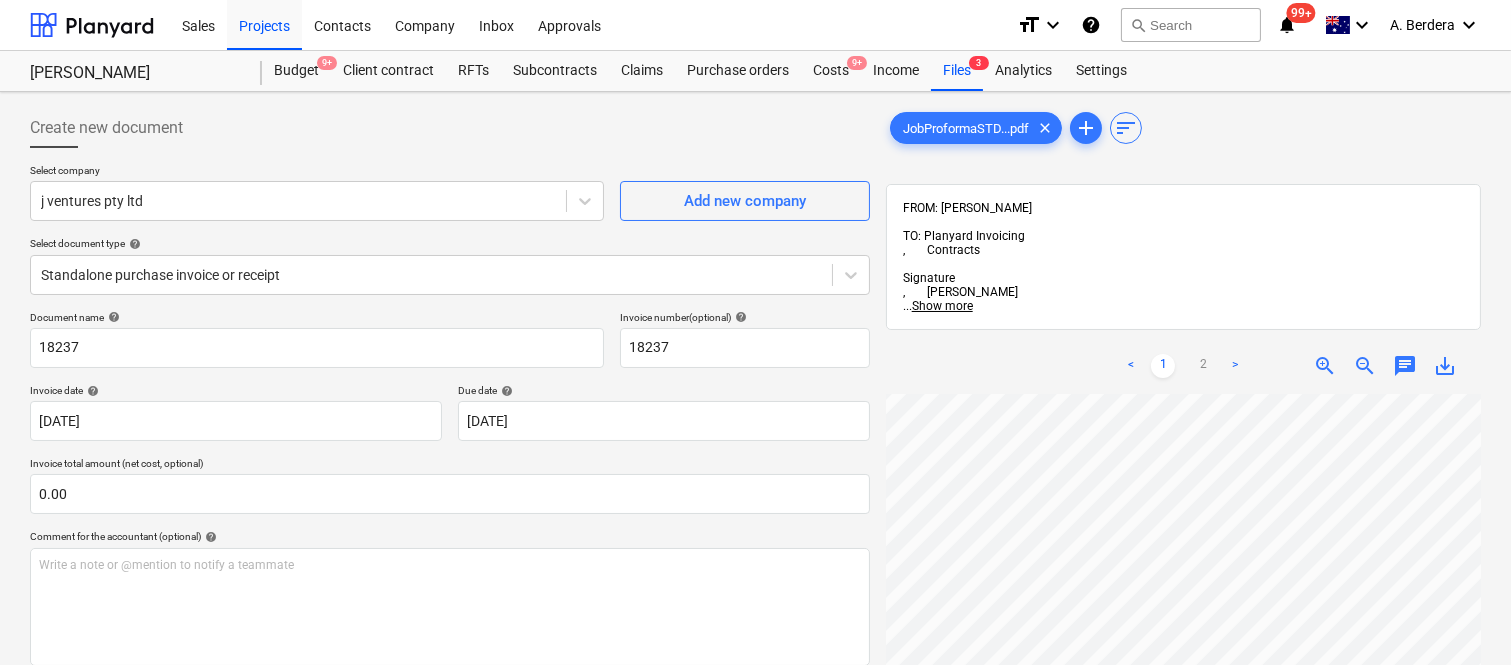 scroll, scrollTop: 25, scrollLeft: 12, axis: both 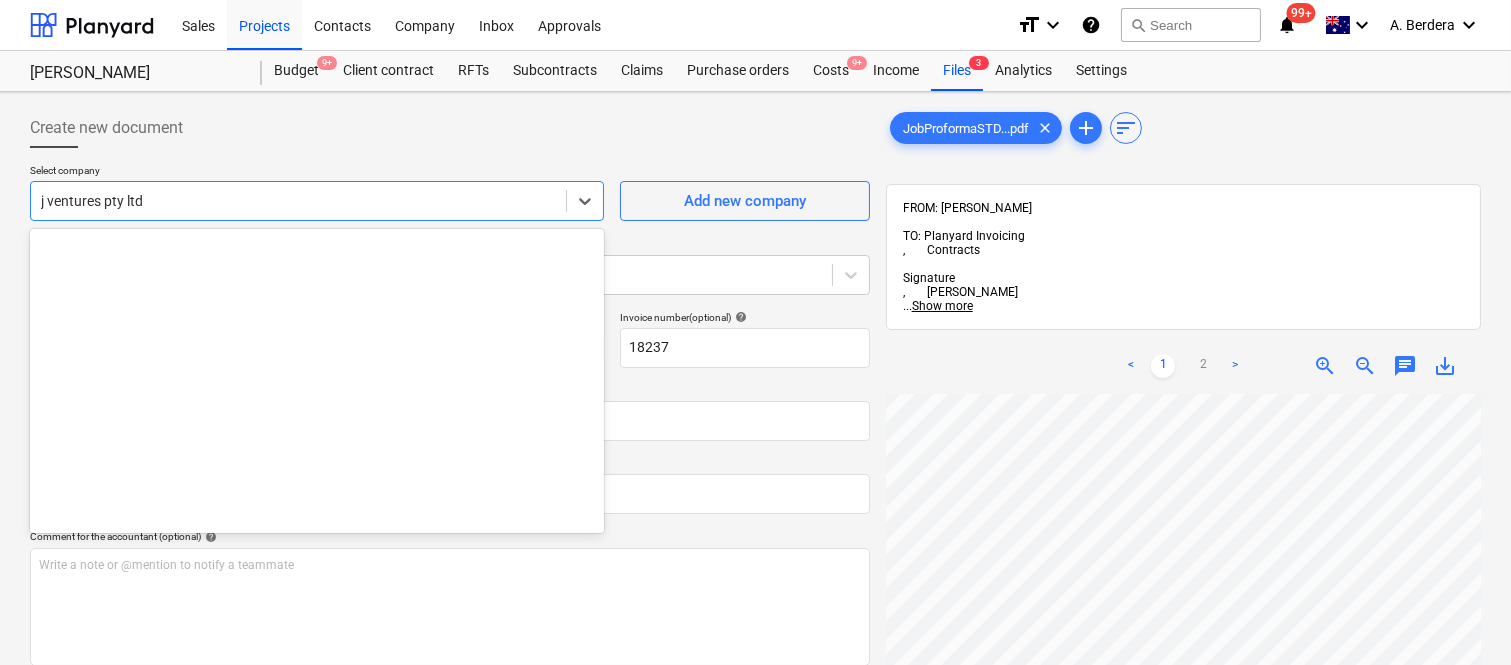 click at bounding box center (298, 201) 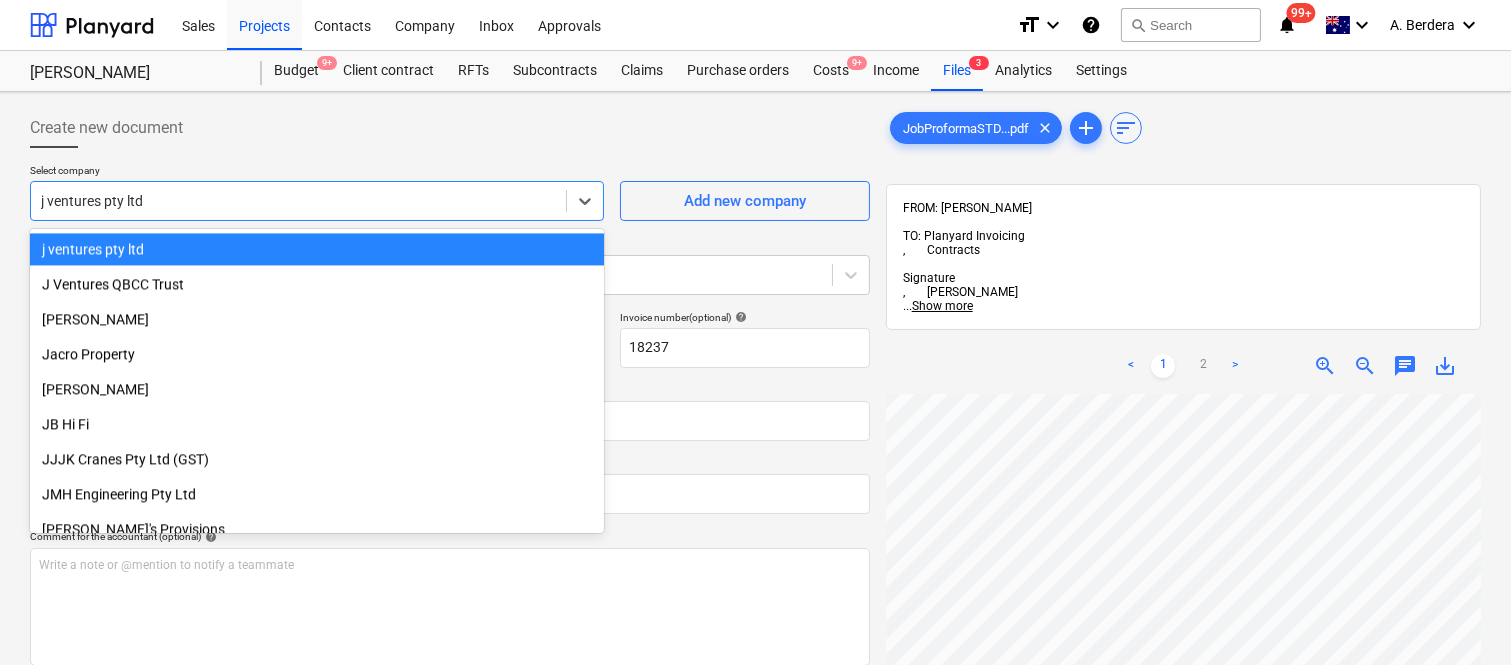 type on "h" 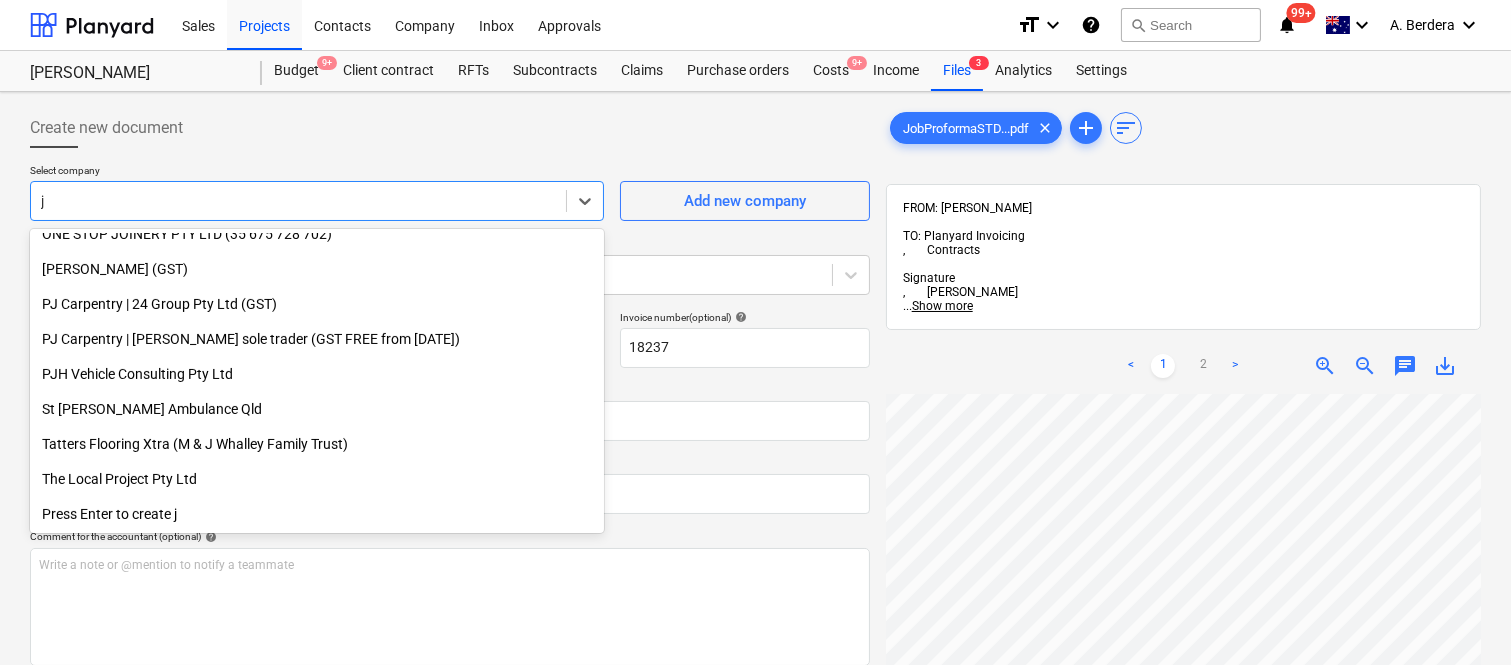 scroll, scrollTop: 1100, scrollLeft: 0, axis: vertical 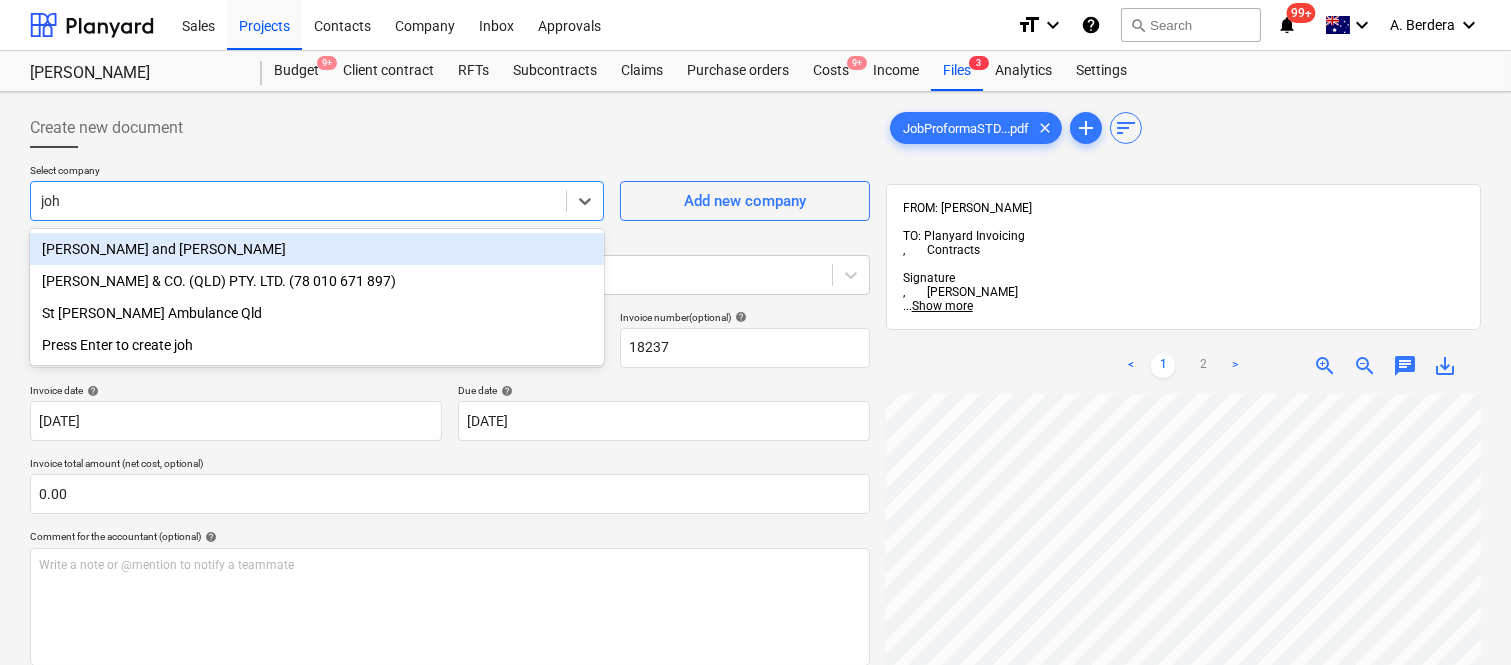 type on "john" 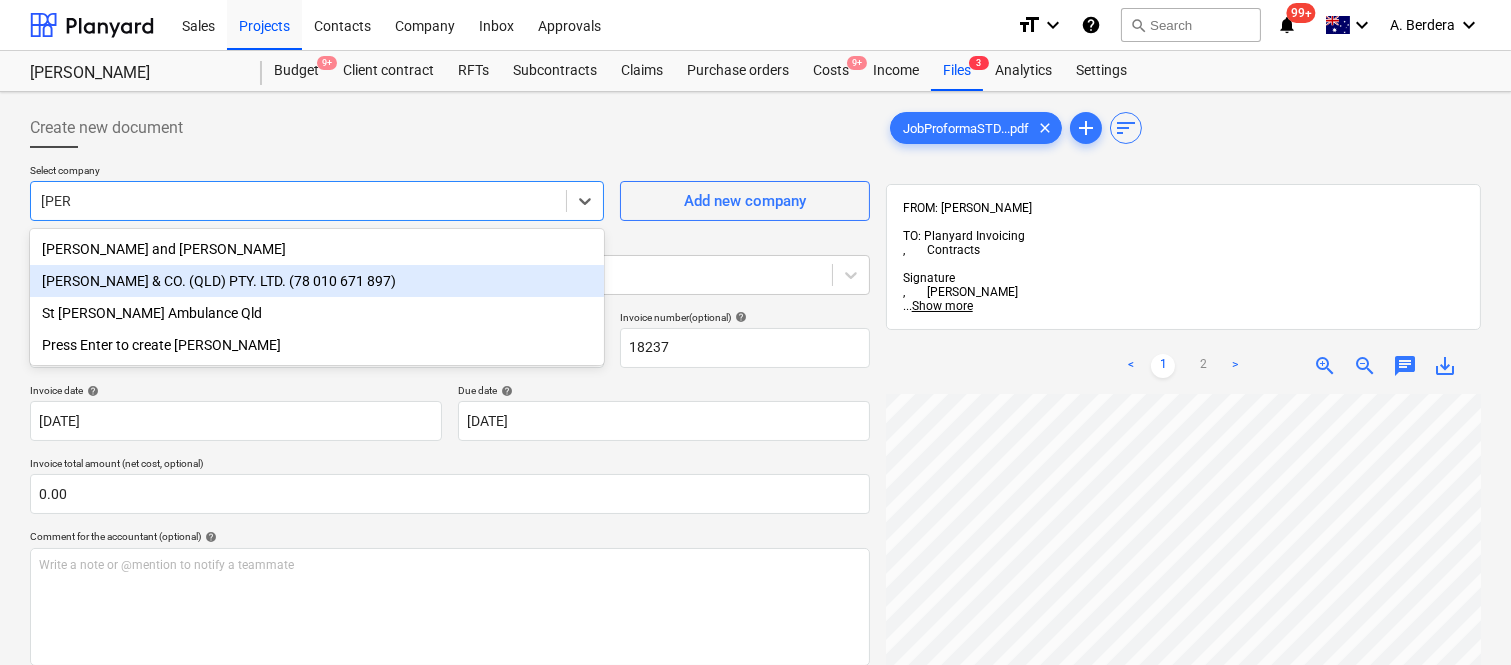 click on "JOHN BARNES & CO. (QLD) PTY. LTD. (78 010 671 897)" at bounding box center [317, 281] 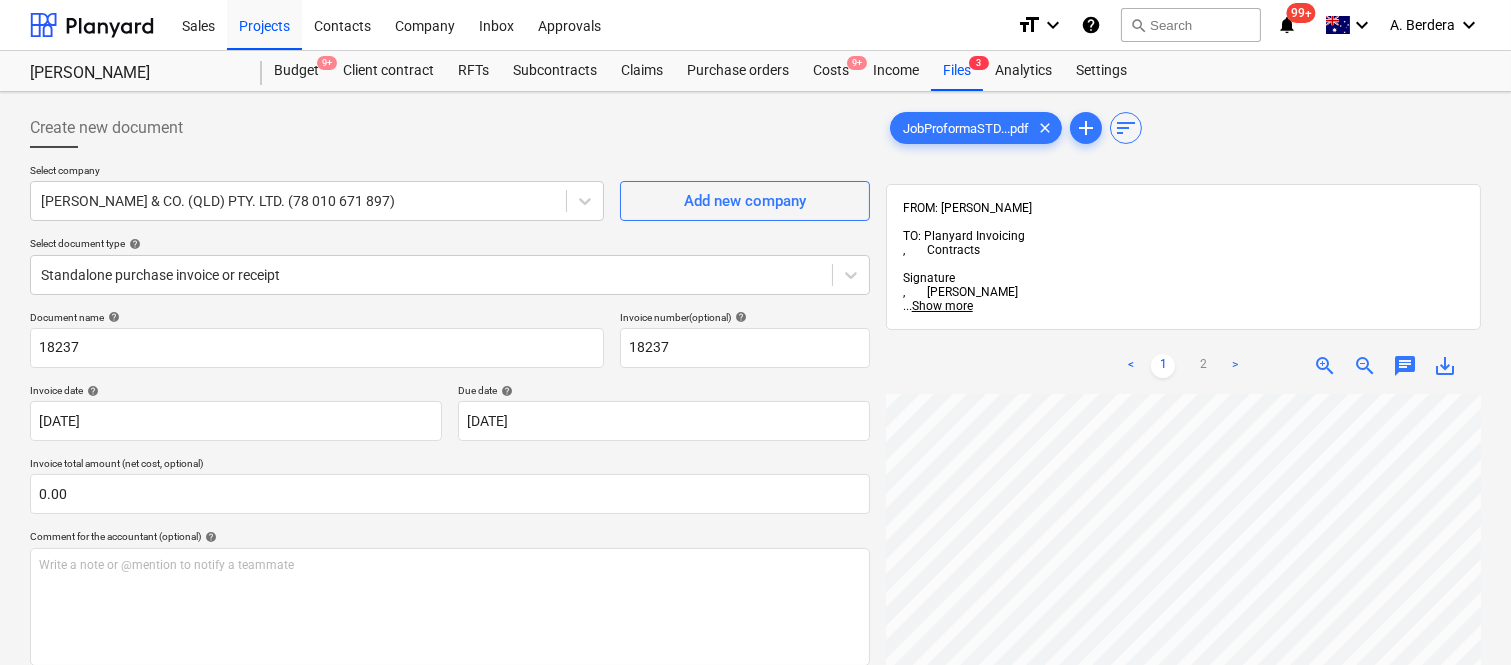 scroll, scrollTop: 16, scrollLeft: 401, axis: both 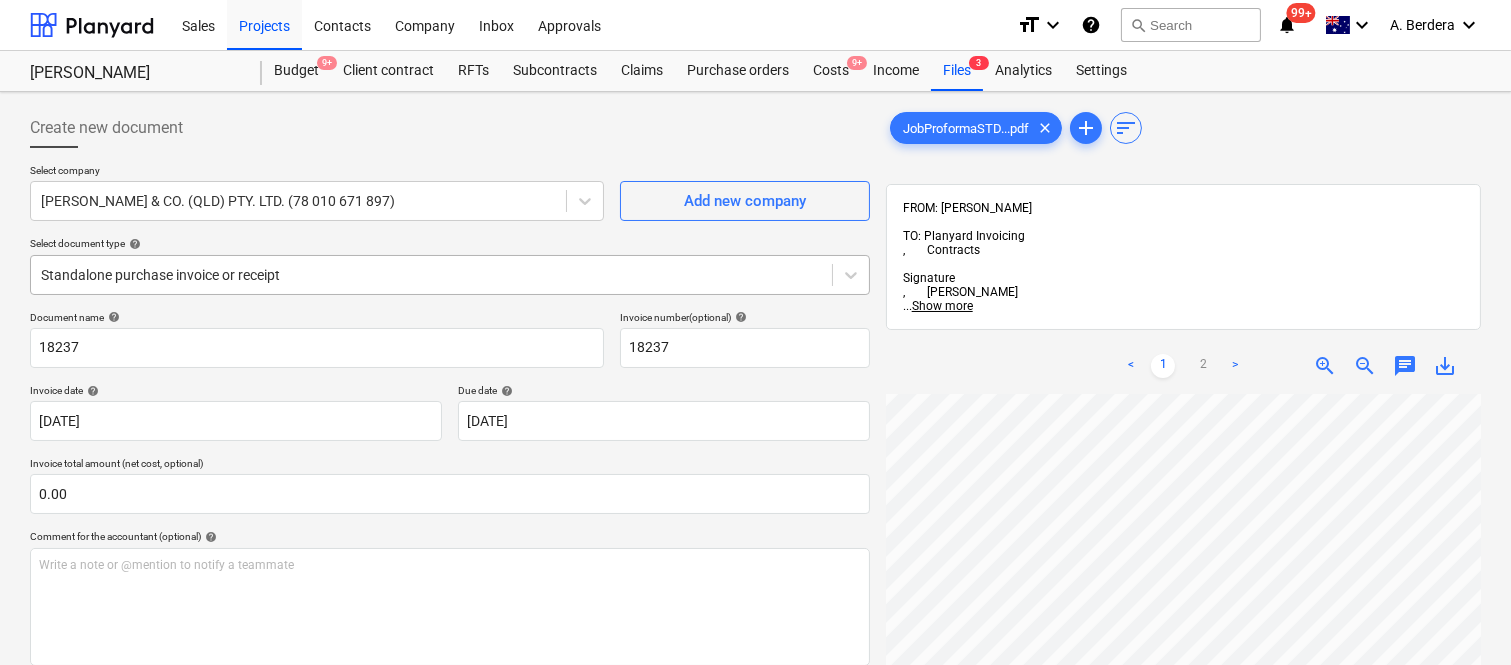click at bounding box center (431, 275) 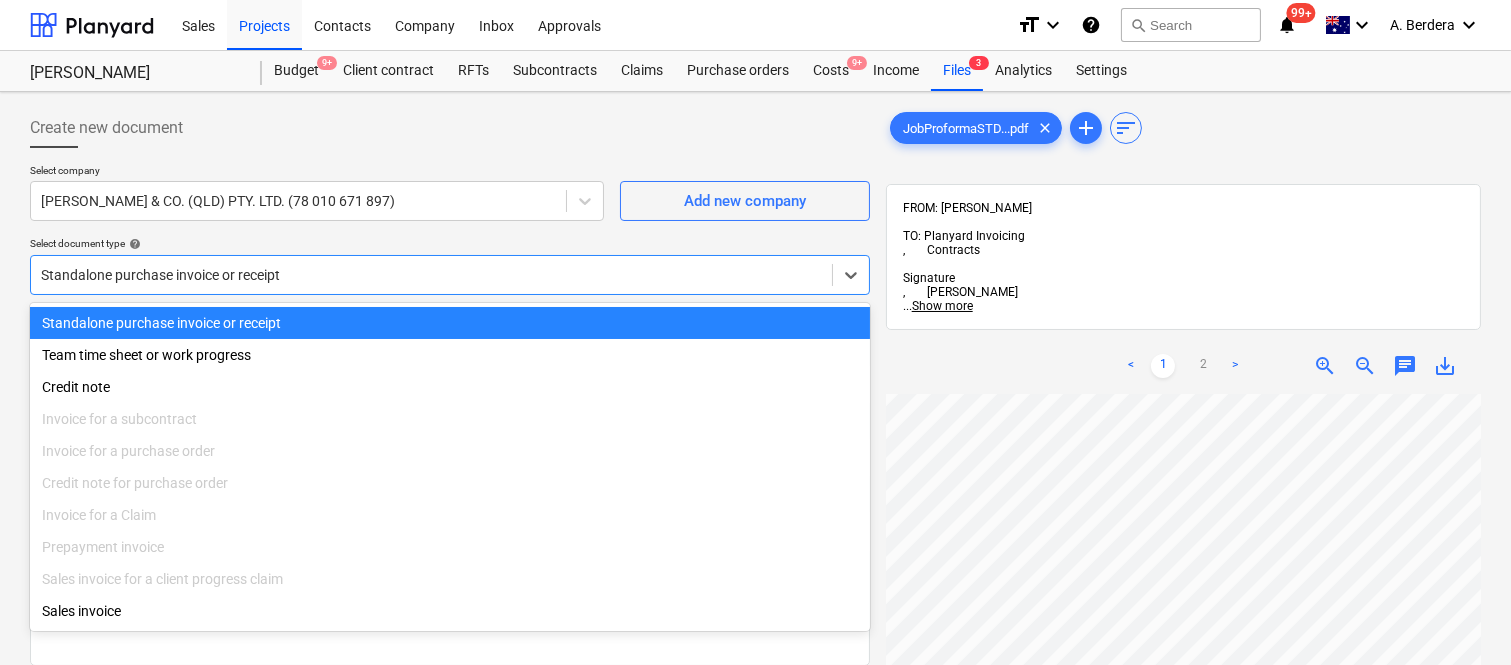 click on "Standalone purchase invoice or receipt" at bounding box center [450, 323] 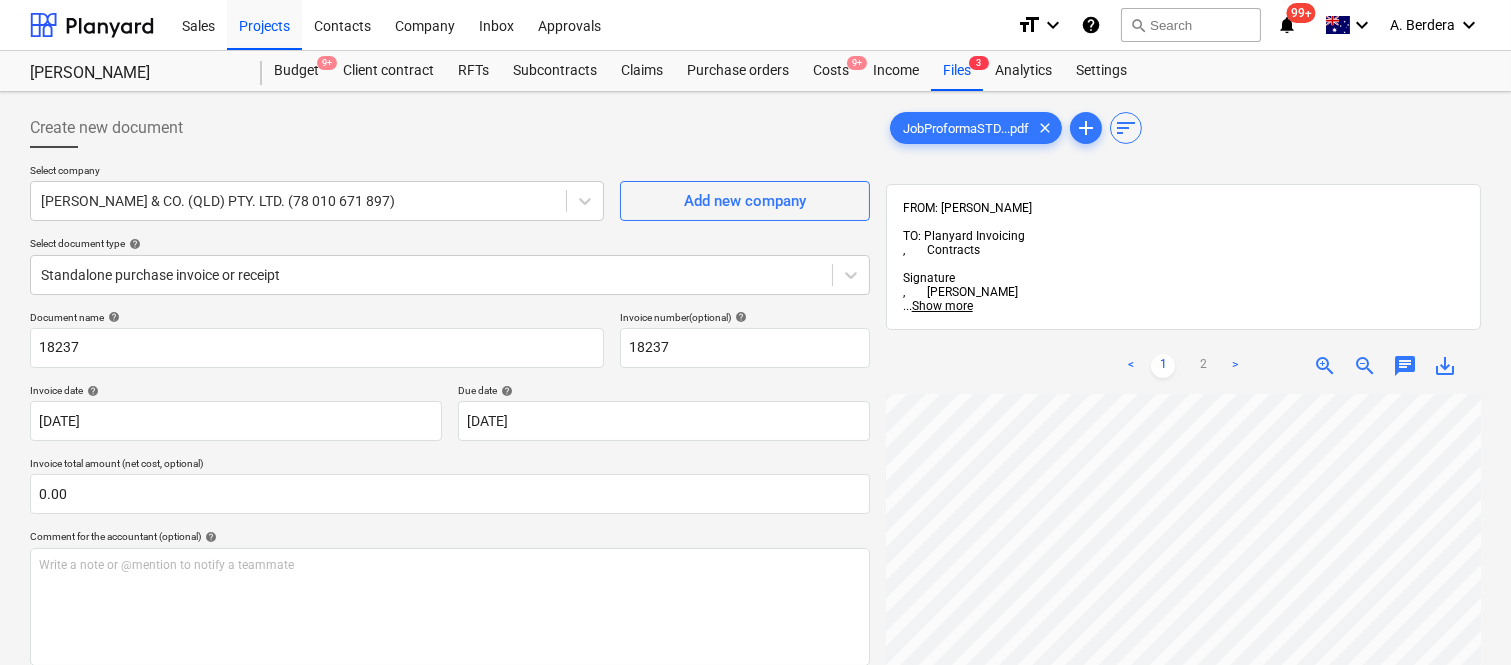 scroll, scrollTop: 138, scrollLeft: 133, axis: both 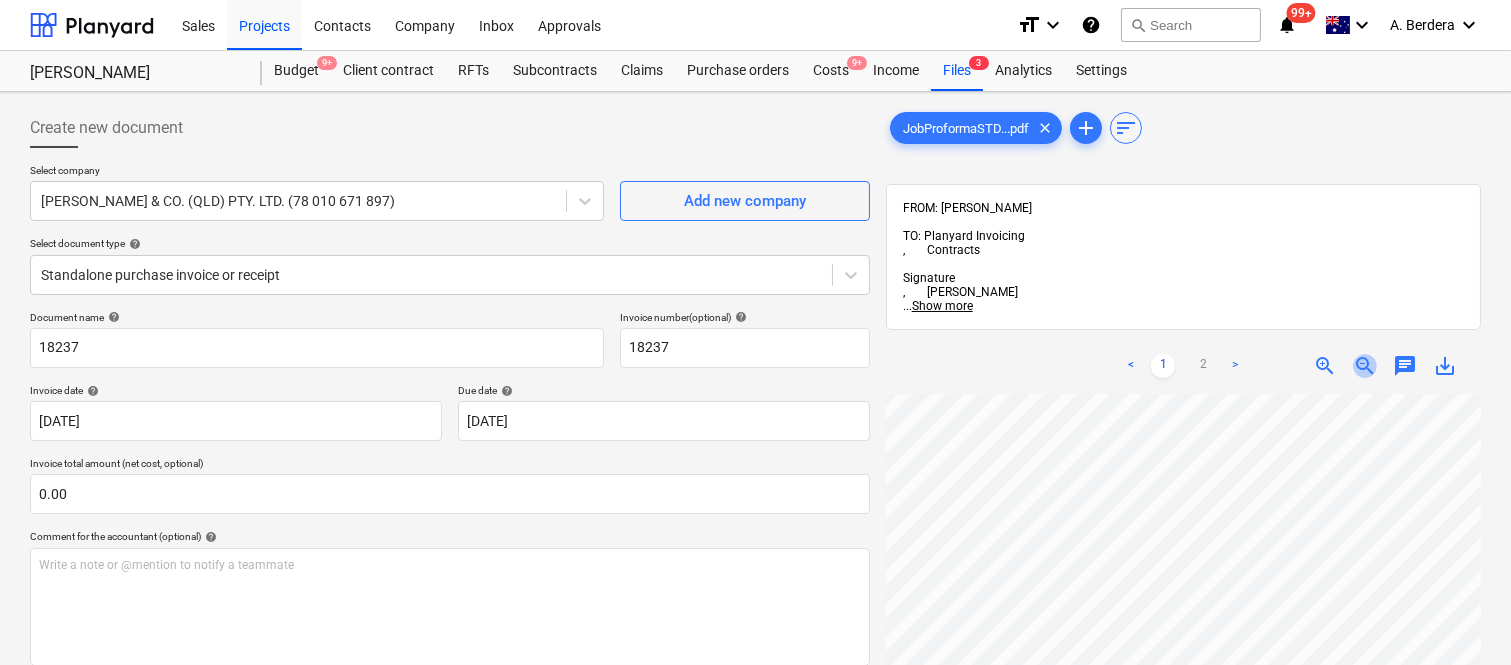 click on "zoom_out" at bounding box center [1365, 366] 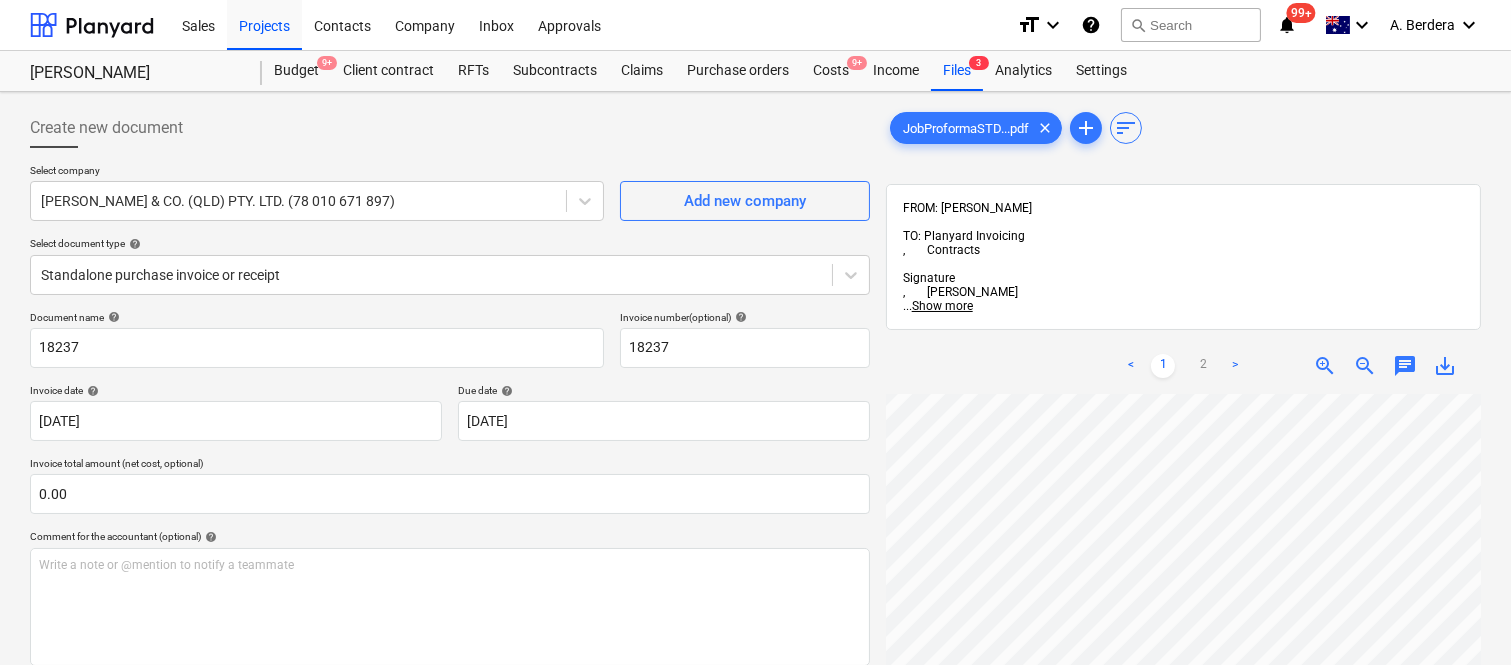 click on "zoom_out" at bounding box center [1365, 366] 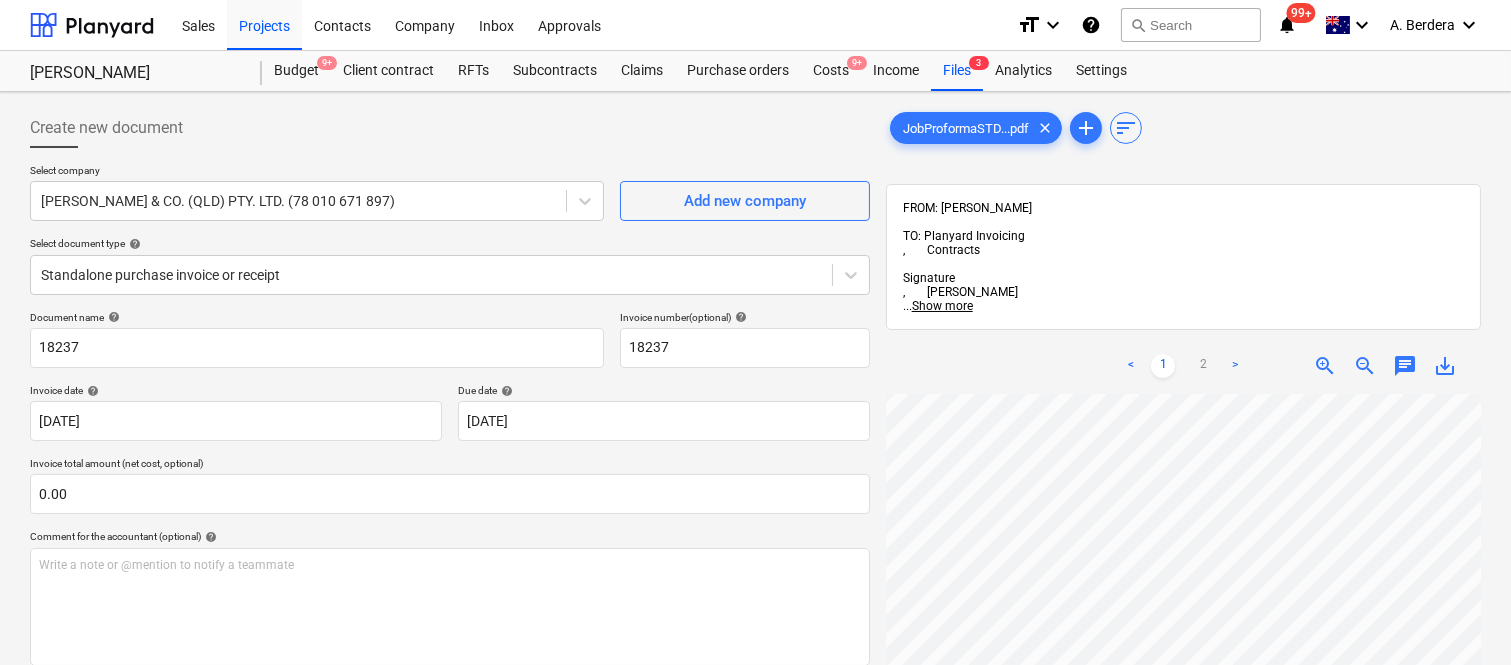 scroll, scrollTop: 456, scrollLeft: 123, axis: both 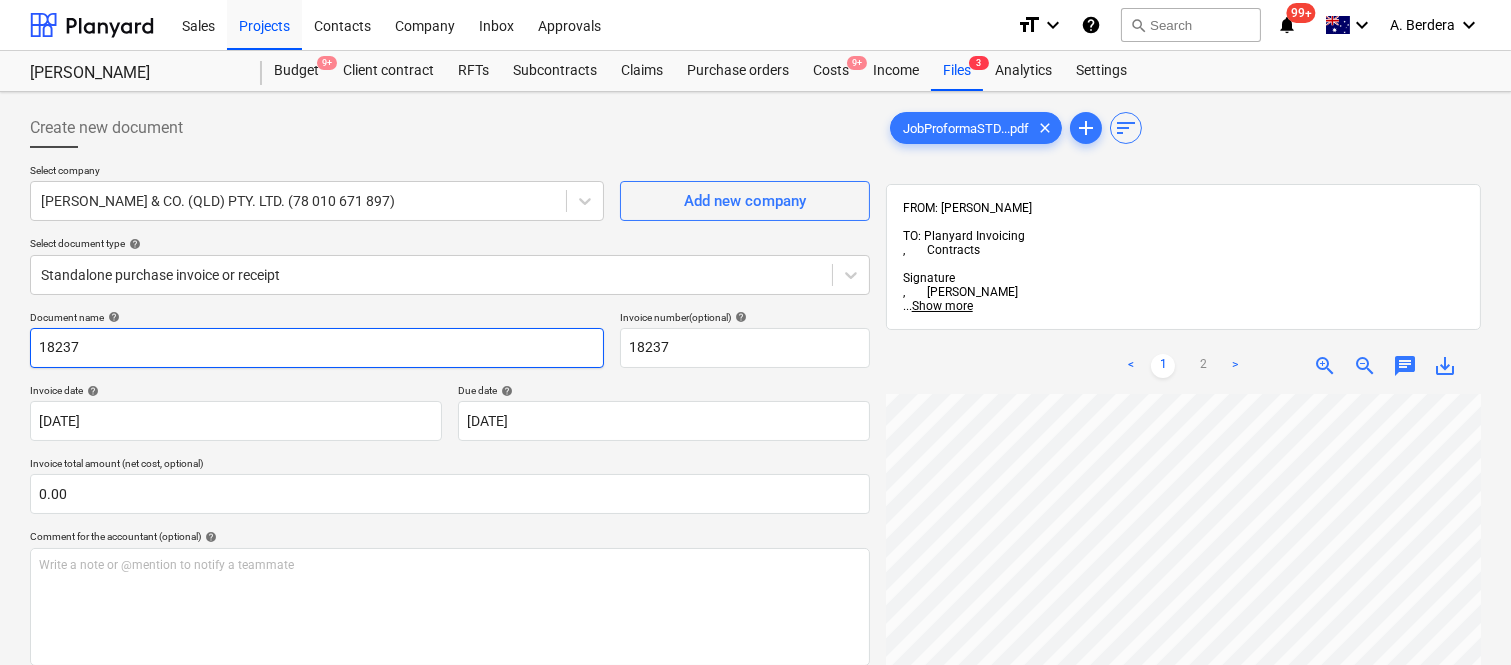 click on "18237" at bounding box center [317, 348] 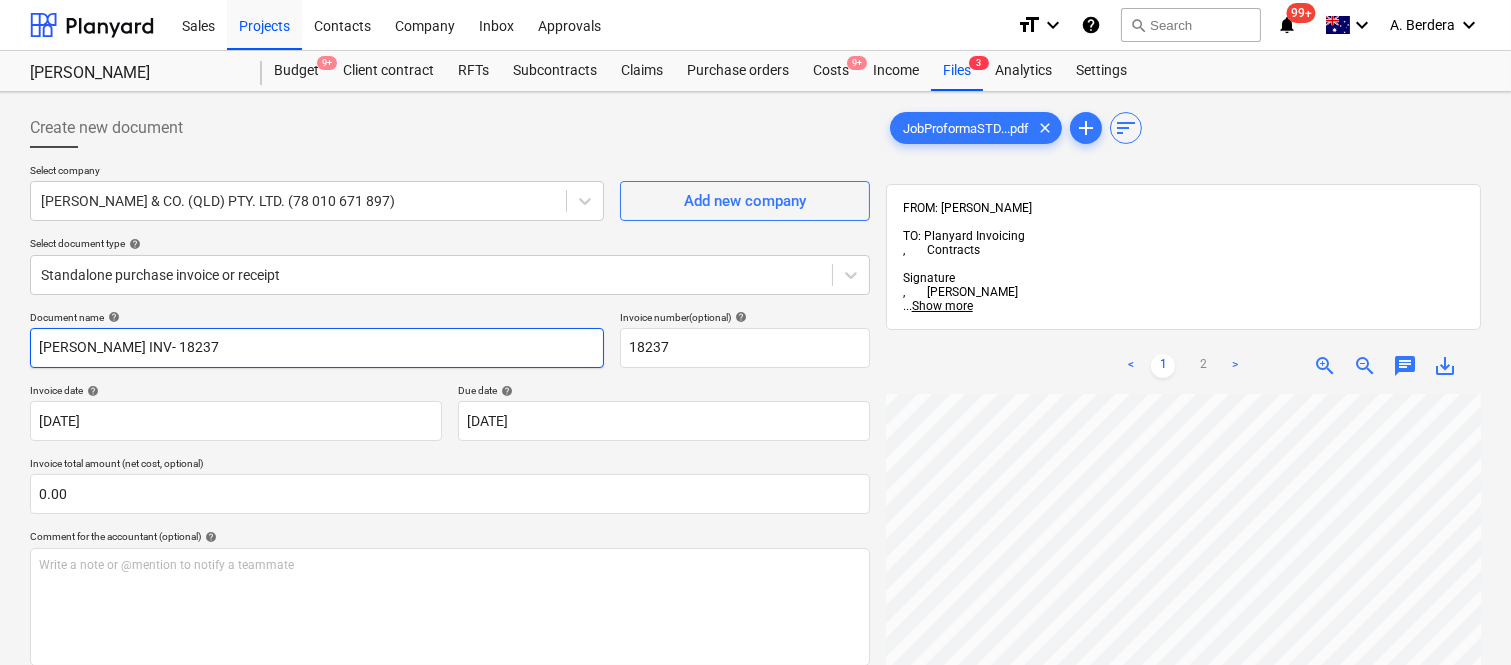 type on "JOHN BARNES INV- 18237" 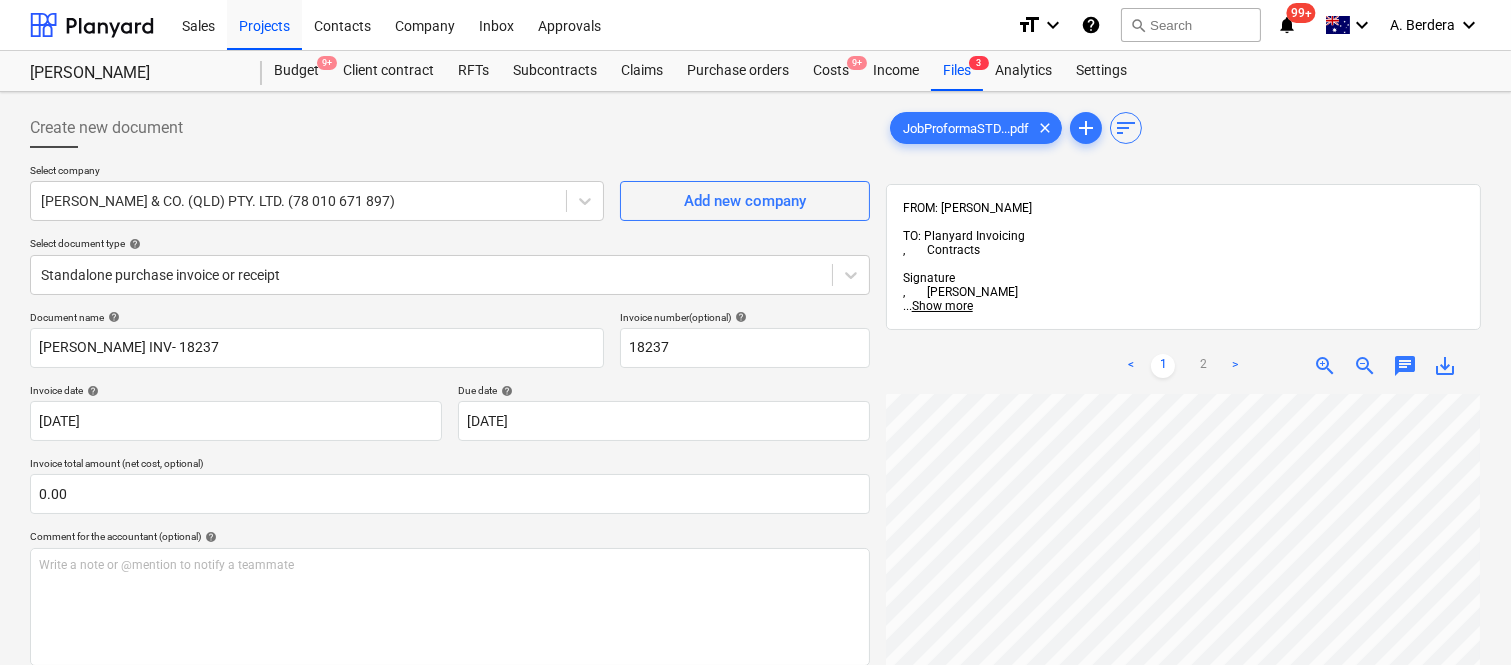scroll, scrollTop: 456, scrollLeft: 157, axis: both 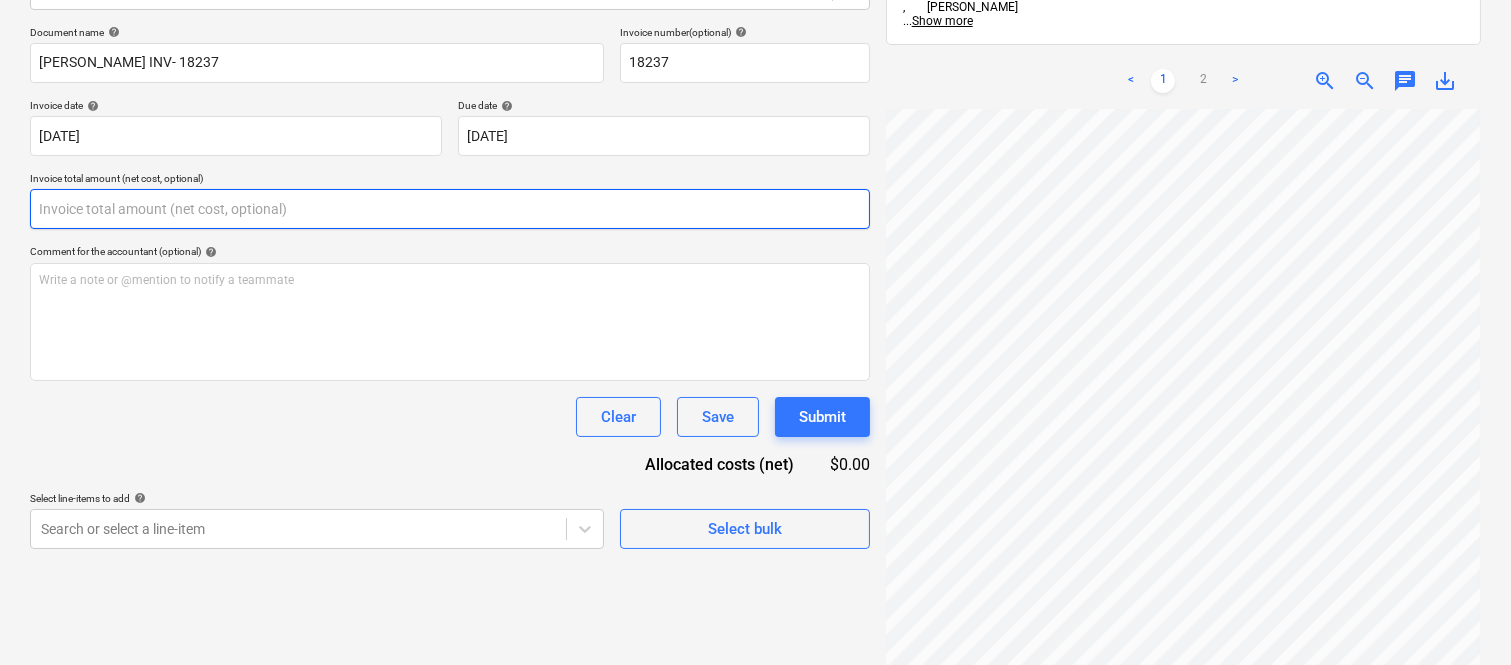 click at bounding box center [450, 209] 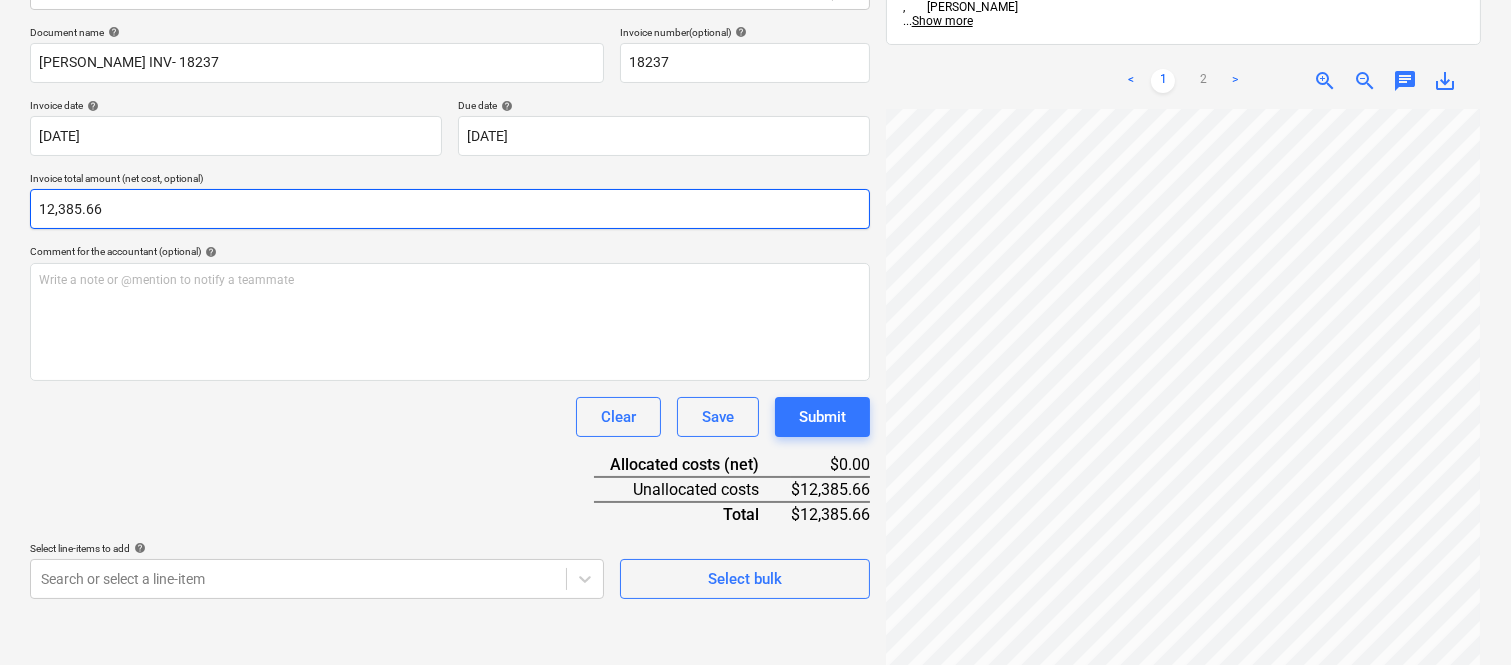 type on "12,385.66" 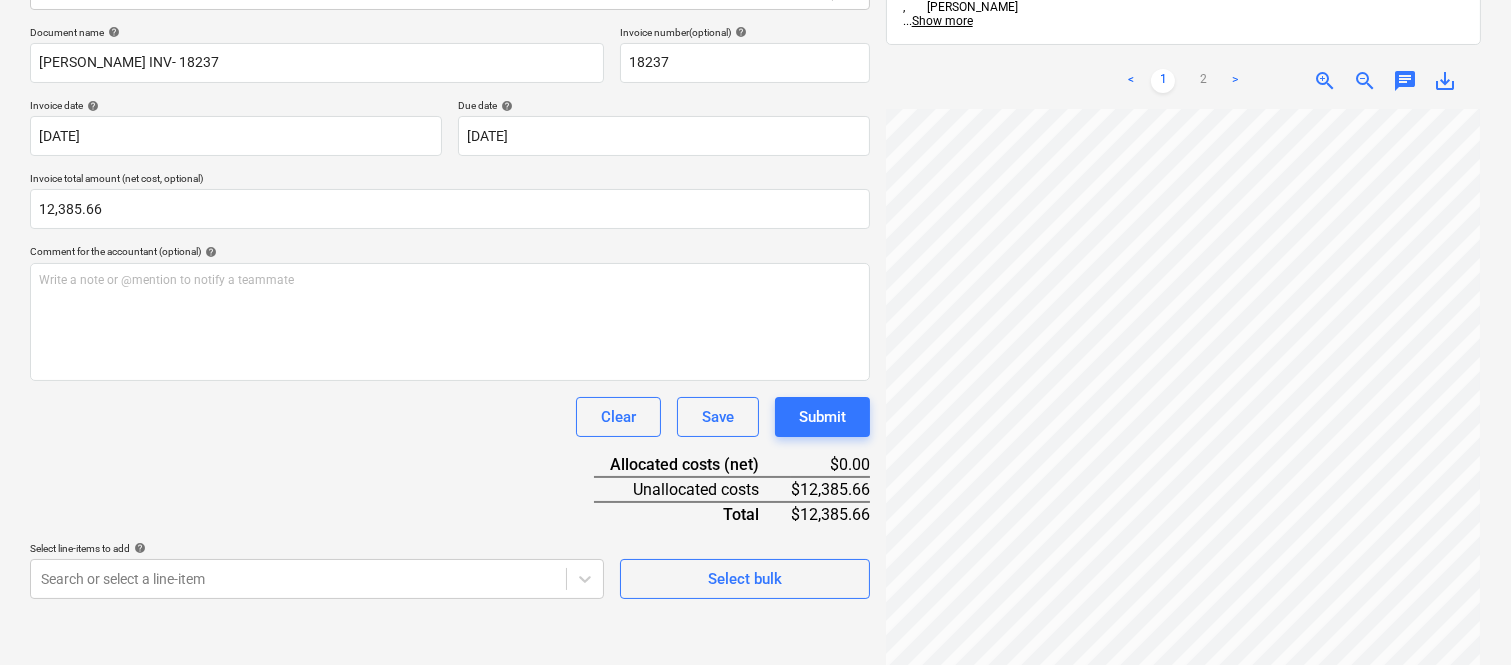 click on "Document name help JOHN BARNES INV- 18237 Invoice number  (optional) help 18237 Invoice date help 29 Jul 2025 29.07.2025 Press the down arrow key to interact with the calendar and
select a date. Press the question mark key to get the keyboard shortcuts for changing dates. Due date help 29 Jul 2025 29.07.2025 Press the down arrow key to interact with the calendar and
select a date. Press the question mark key to get the keyboard shortcuts for changing dates. Invoice total amount (net cost, optional) 12,385.66 Comment for the accountant (optional) help Write a note or @mention to notify a teammate ﻿ Clear Save Submit Allocated costs (net) $0.00 Unallocated costs $12,385.66 Total $12,385.66 Select line-items to add help Search or select a line-item Select bulk" at bounding box center (450, 312) 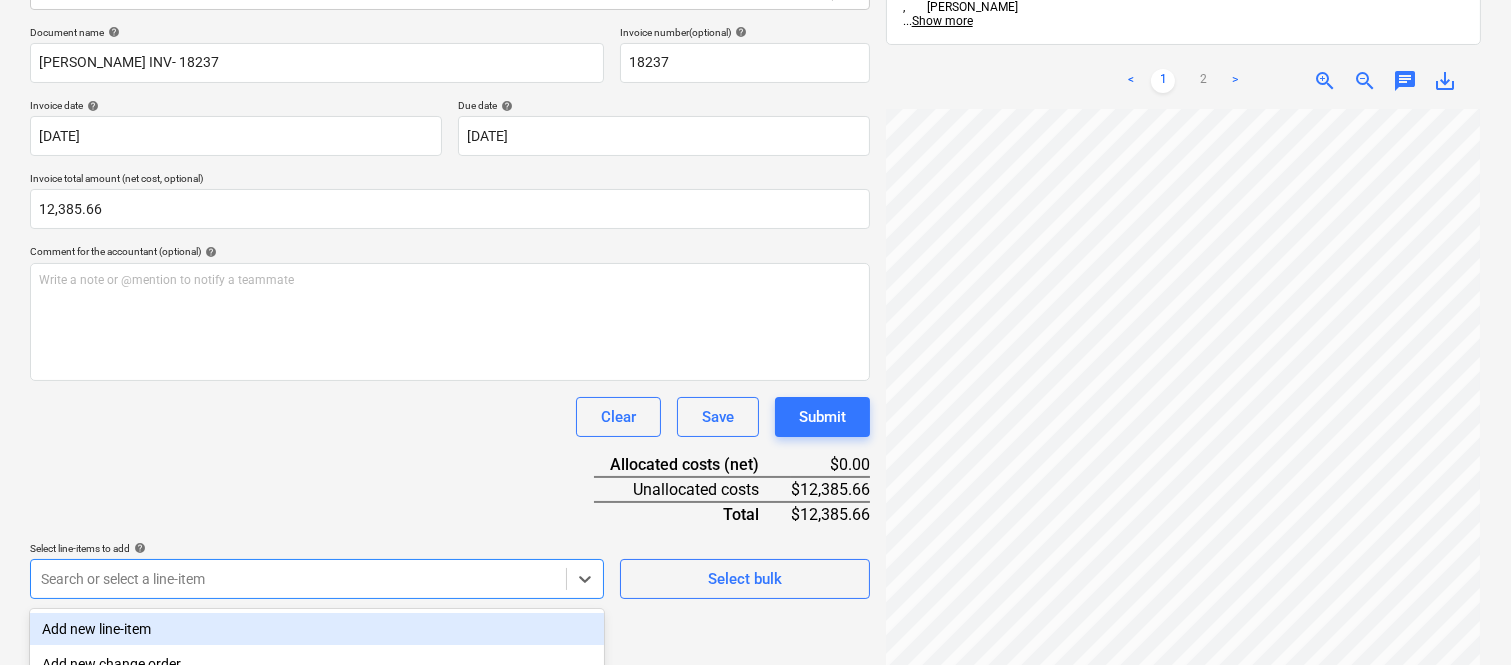 click on "Sales Projects Contacts Company Inbox Approvals format_size keyboard_arrow_down help search Search notifications 99+ keyboard_arrow_down A. Berdera keyboard_arrow_down Della Rosa Budget 9+ Client contract RFTs Subcontracts Claims Purchase orders Costs 9+ Income Files 3 Analytics Settings Create new document Select company JOHN BARNES & CO. (QLD) PTY. LTD. (78 010 671 897)  Add new company Select document type help Standalone purchase invoice or receipt Document name help JOHN BARNES INV- 18237 Invoice number  (optional) help 18237 Invoice date help 29 Jul 2025 29.07.2025 Press the down arrow key to interact with the calendar and
select a date. Press the question mark key to get the keyboard shortcuts for changing dates. Due date help 29 Jul 2025 29.07.2025 Press the down arrow key to interact with the calendar and
select a date. Press the question mark key to get the keyboard shortcuts for changing dates. Invoice total amount (net cost, optional) 12,385.66 Comment for the accountant (optional) help" at bounding box center (755, 47) 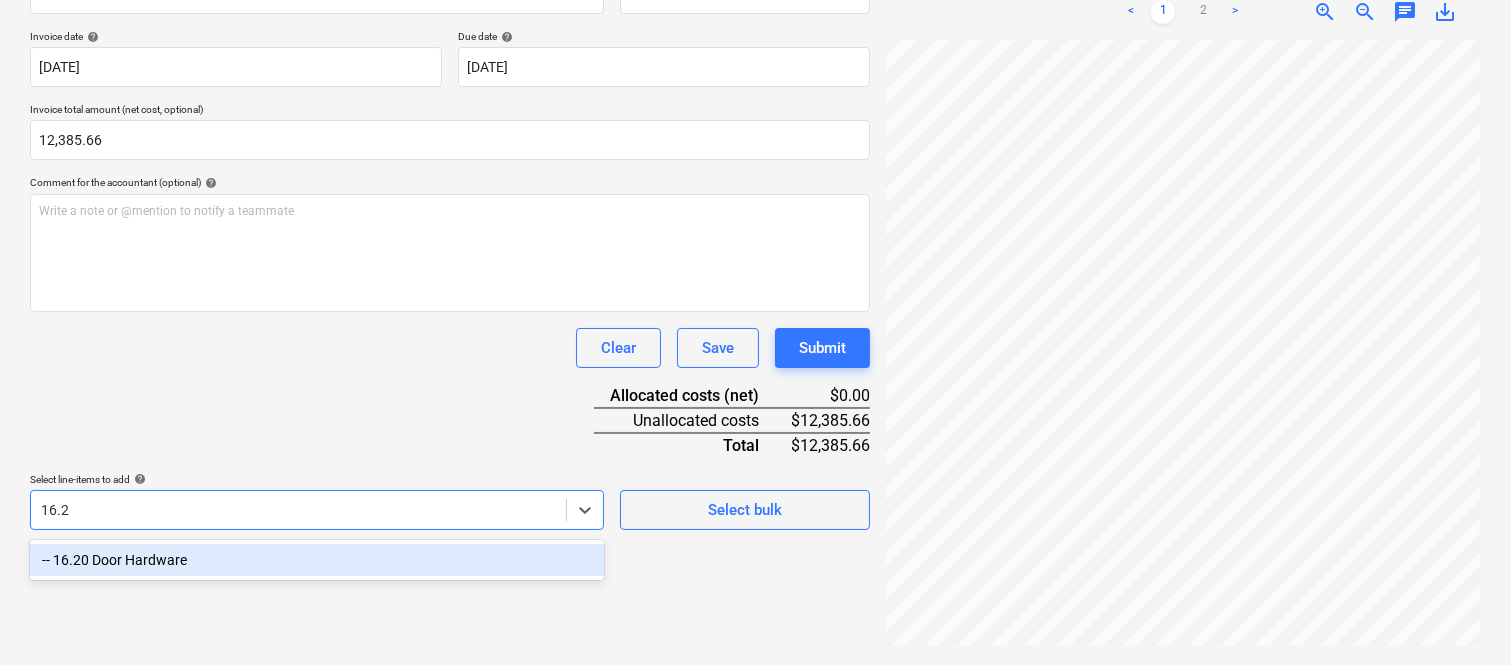 scroll, scrollTop: 285, scrollLeft: 0, axis: vertical 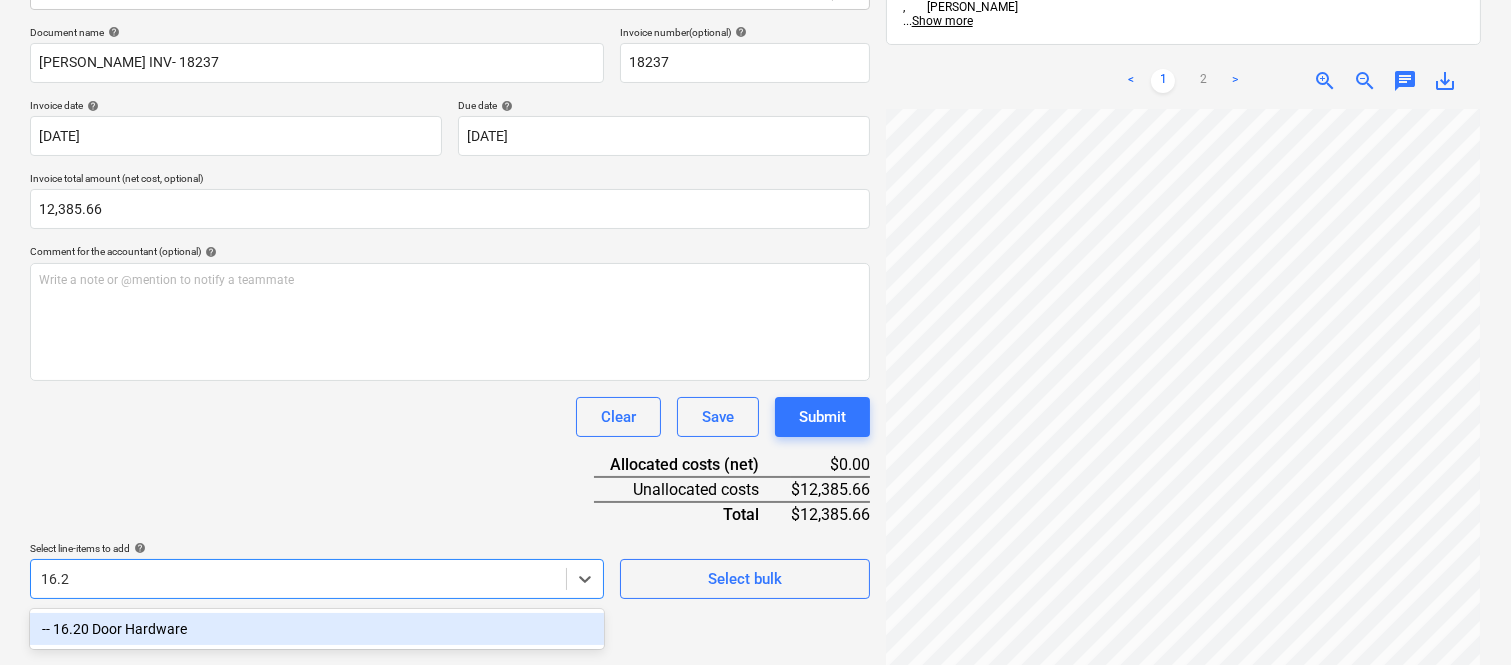 type on "16.20" 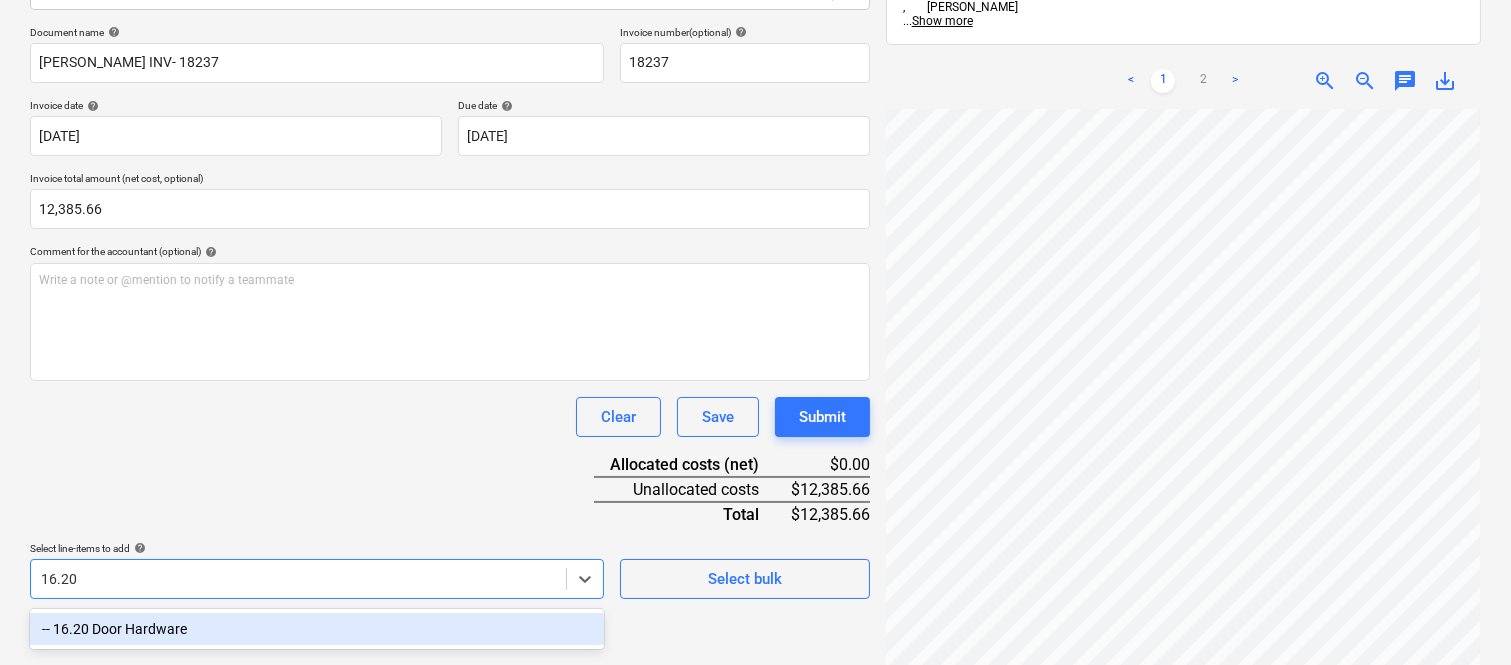 click on "--  16.20 Door Hardware" at bounding box center [317, 629] 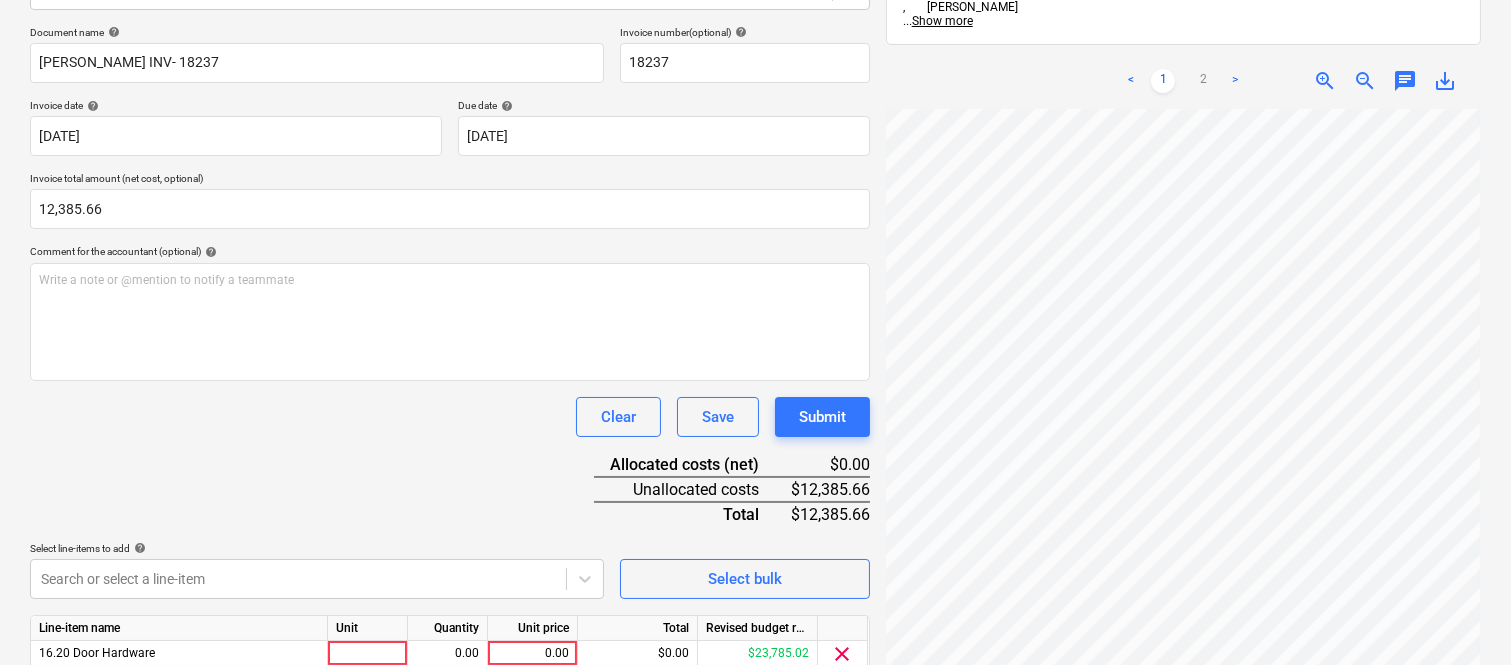 click on "Clear Save Submit" at bounding box center (450, 417) 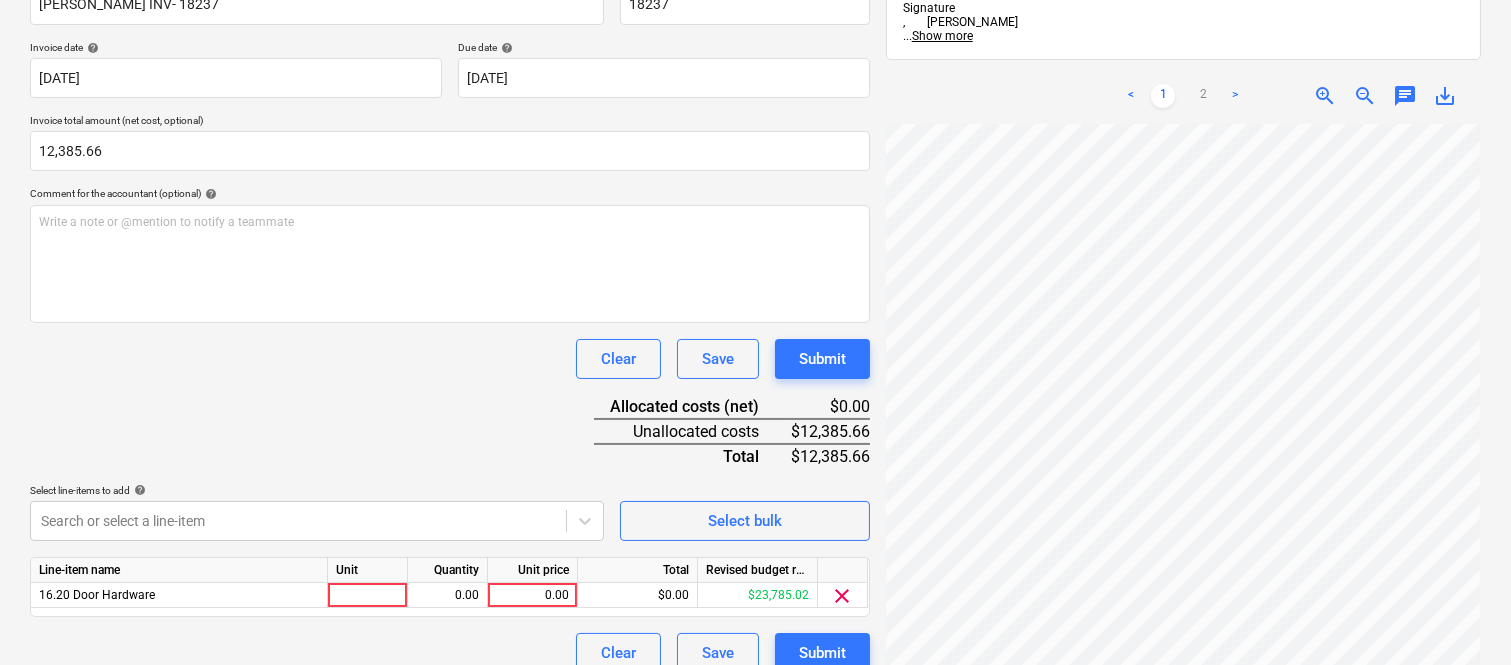 scroll, scrollTop: 367, scrollLeft: 0, axis: vertical 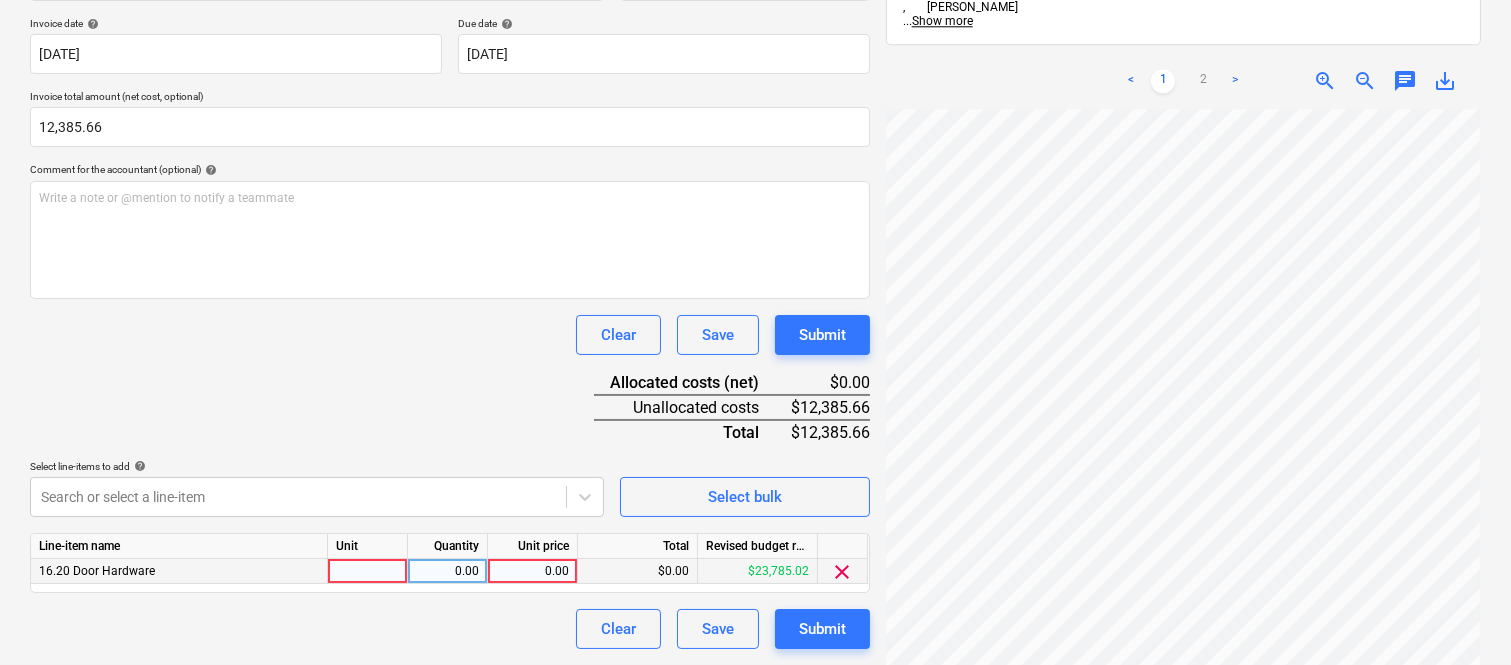 click at bounding box center (368, 571) 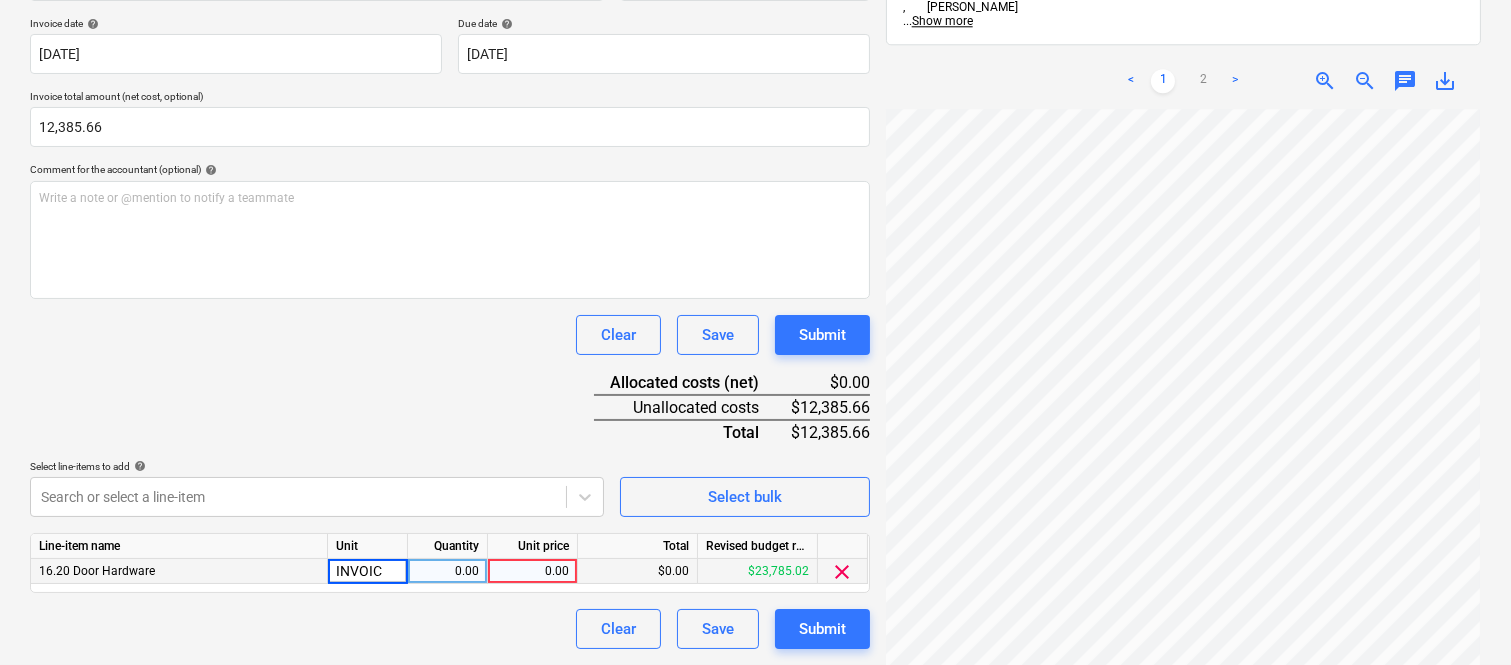 type on "INVOICE" 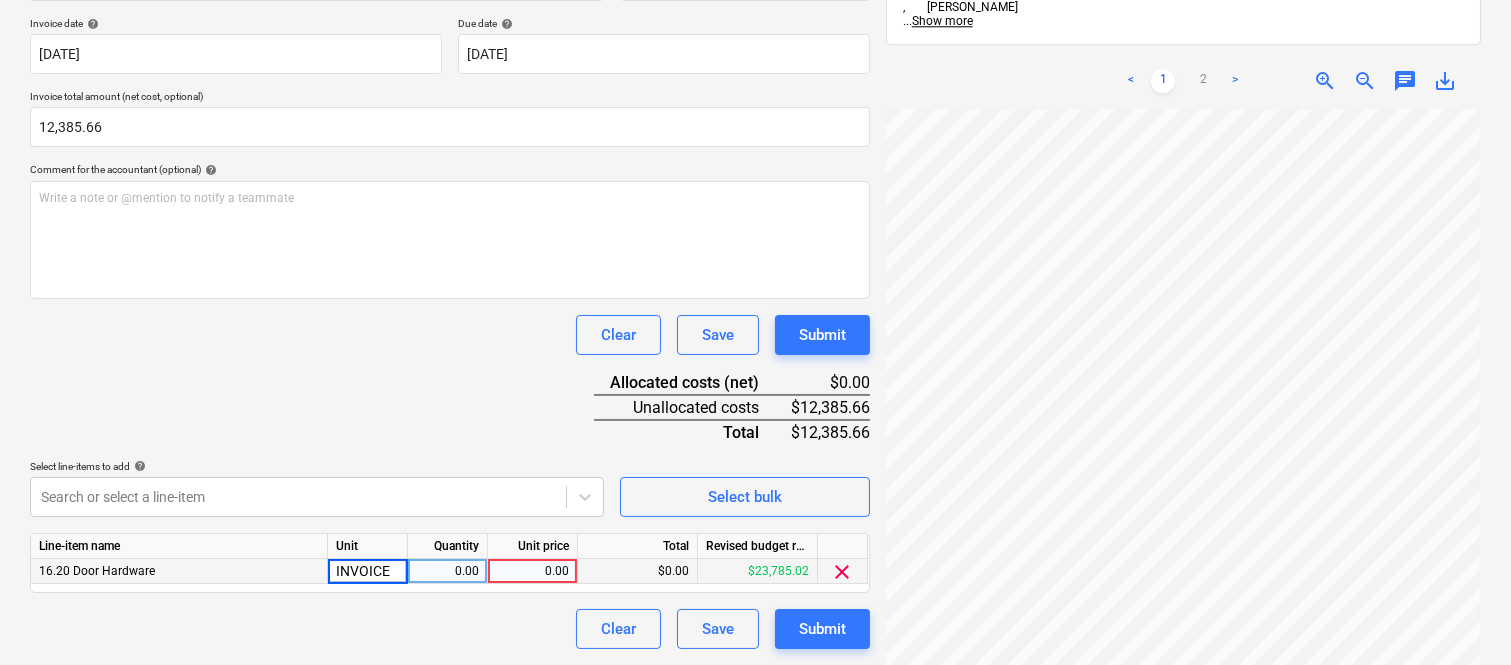 click on "0.00" at bounding box center [447, 571] 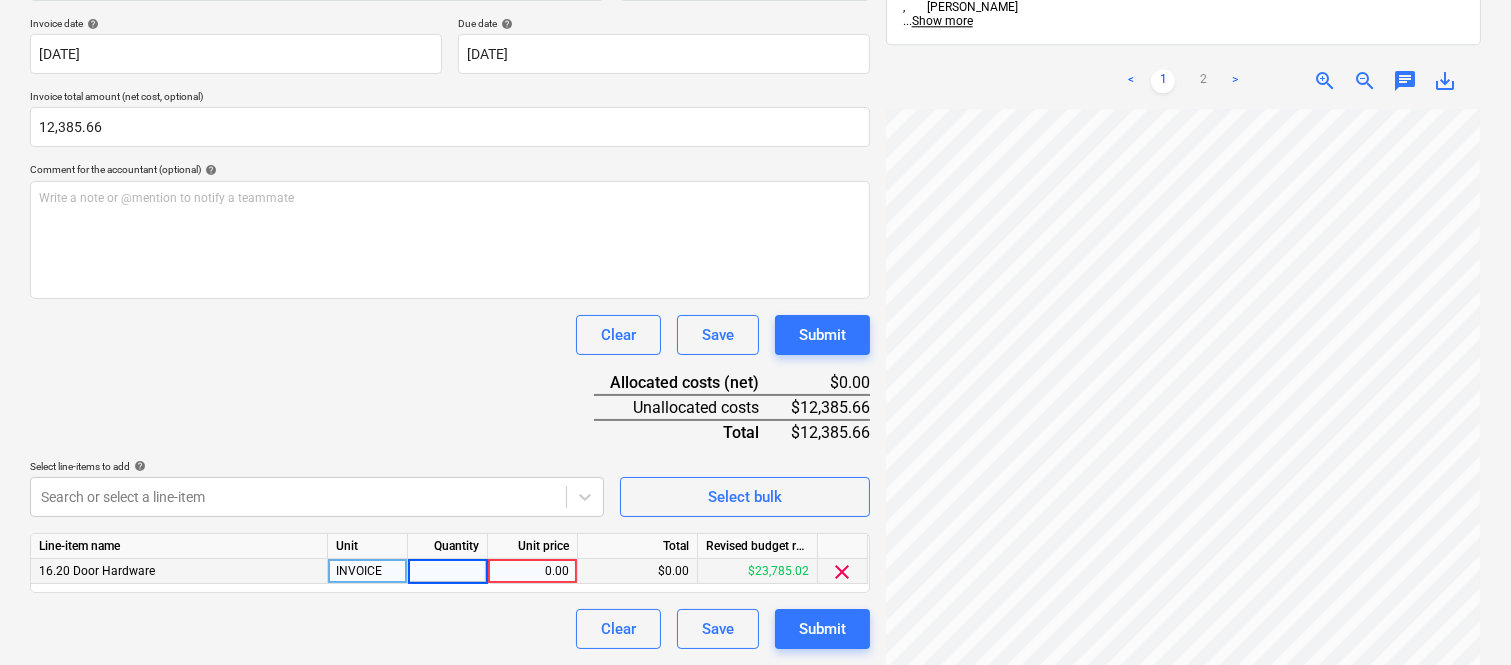 type on "1" 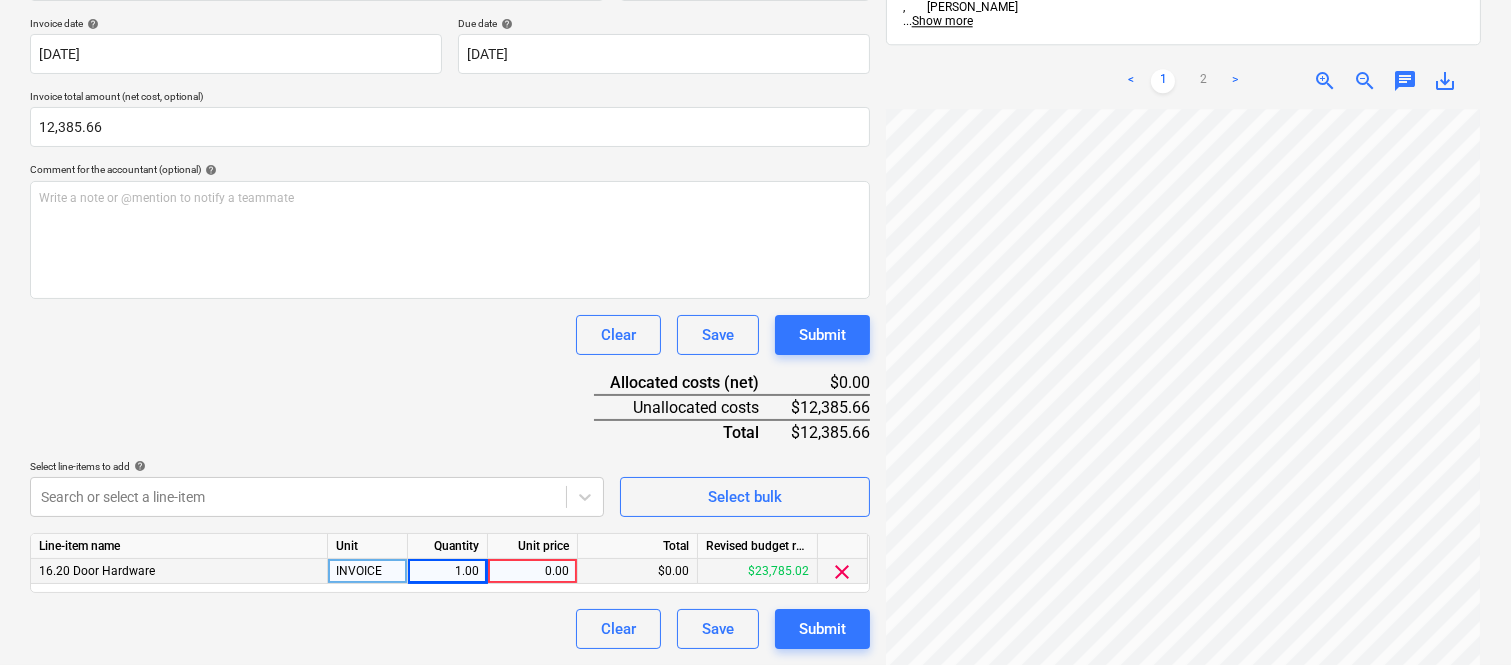 click on "0.00" at bounding box center [532, 571] 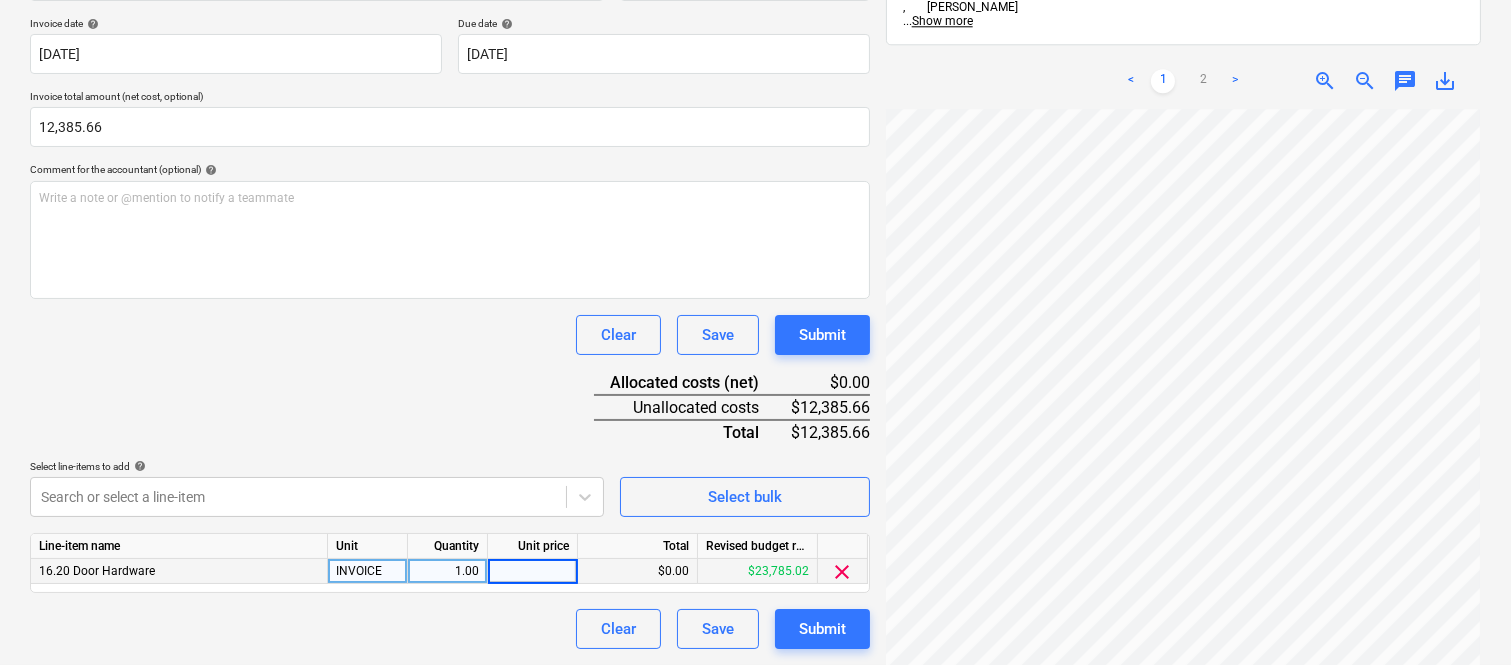 type on "12,385.66" 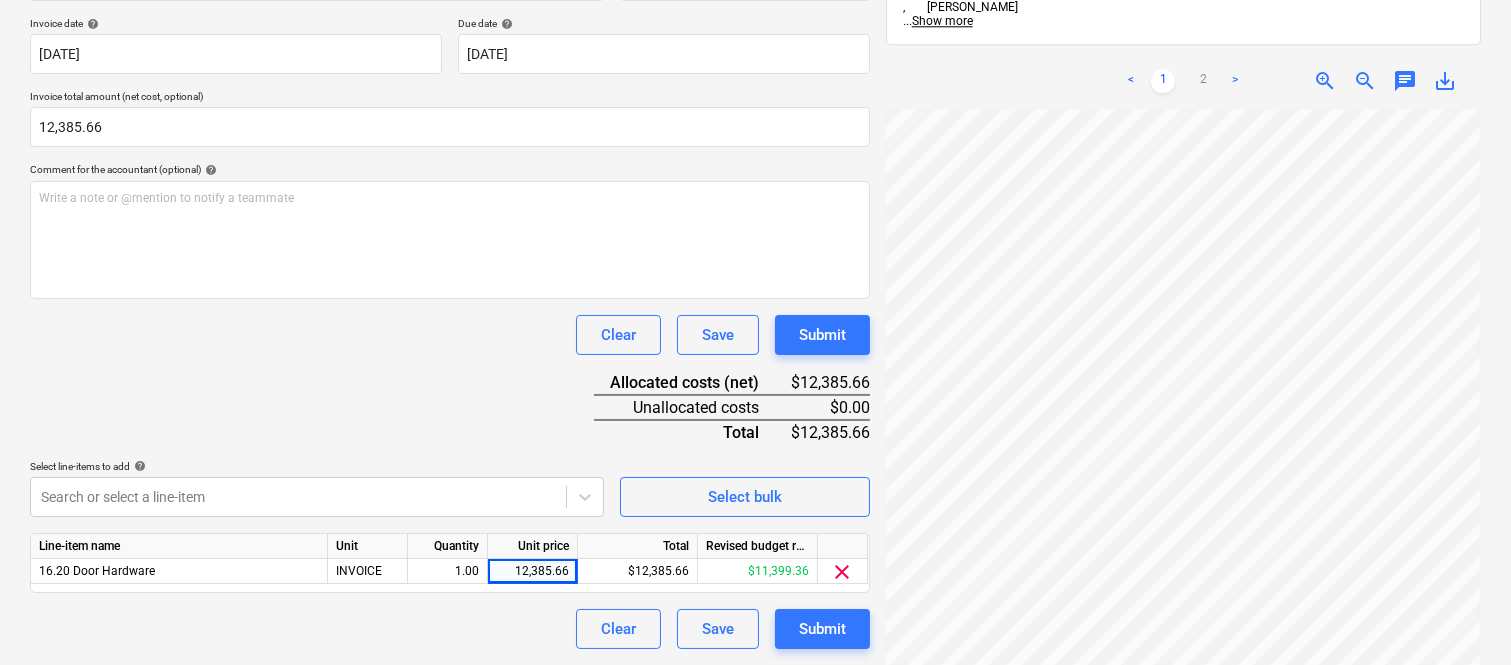 click on "Document name help JOHN BARNES INV- 18237 Invoice number  (optional) help 18237 Invoice date help 29 Jul 2025 29.07.2025 Press the down arrow key to interact with the calendar and
select a date. Press the question mark key to get the keyboard shortcuts for changing dates. Due date help 29 Jul 2025 29.07.2025 Press the down arrow key to interact with the calendar and
select a date. Press the question mark key to get the keyboard shortcuts for changing dates. Invoice total amount (net cost, optional) 12,385.66 Comment for the accountant (optional) help Write a note or @mention to notify a teammate ﻿ Clear Save Submit Allocated costs (net) $12,385.66 Unallocated costs $0.00 Total $12,385.66 Select line-items to add help Search or select a line-item Select bulk Line-item name Unit Quantity Unit price Total Revised budget remaining 16.20 Door Hardware INVOICE 1.00 12,385.66 $12,385.66 $11,399.36 clear Clear Save Submit" at bounding box center [450, 296] 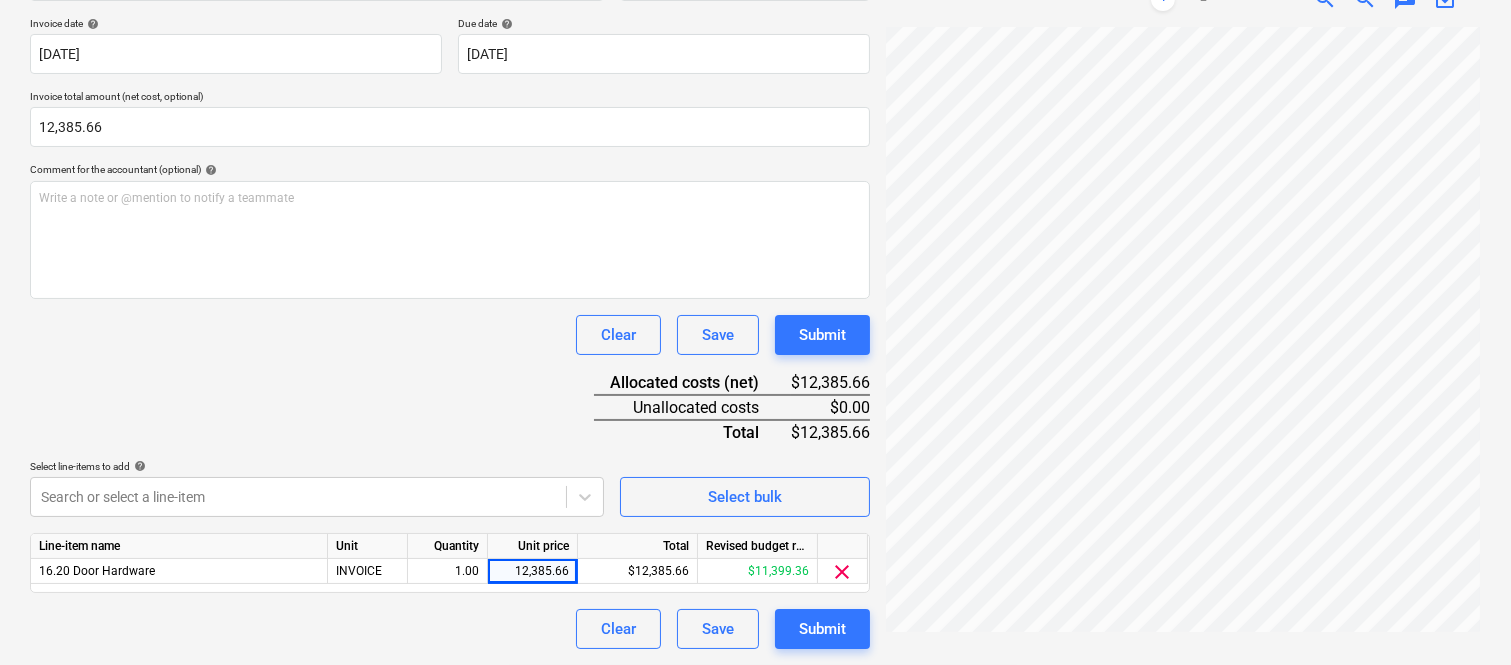 scroll, scrollTop: 0, scrollLeft: 0, axis: both 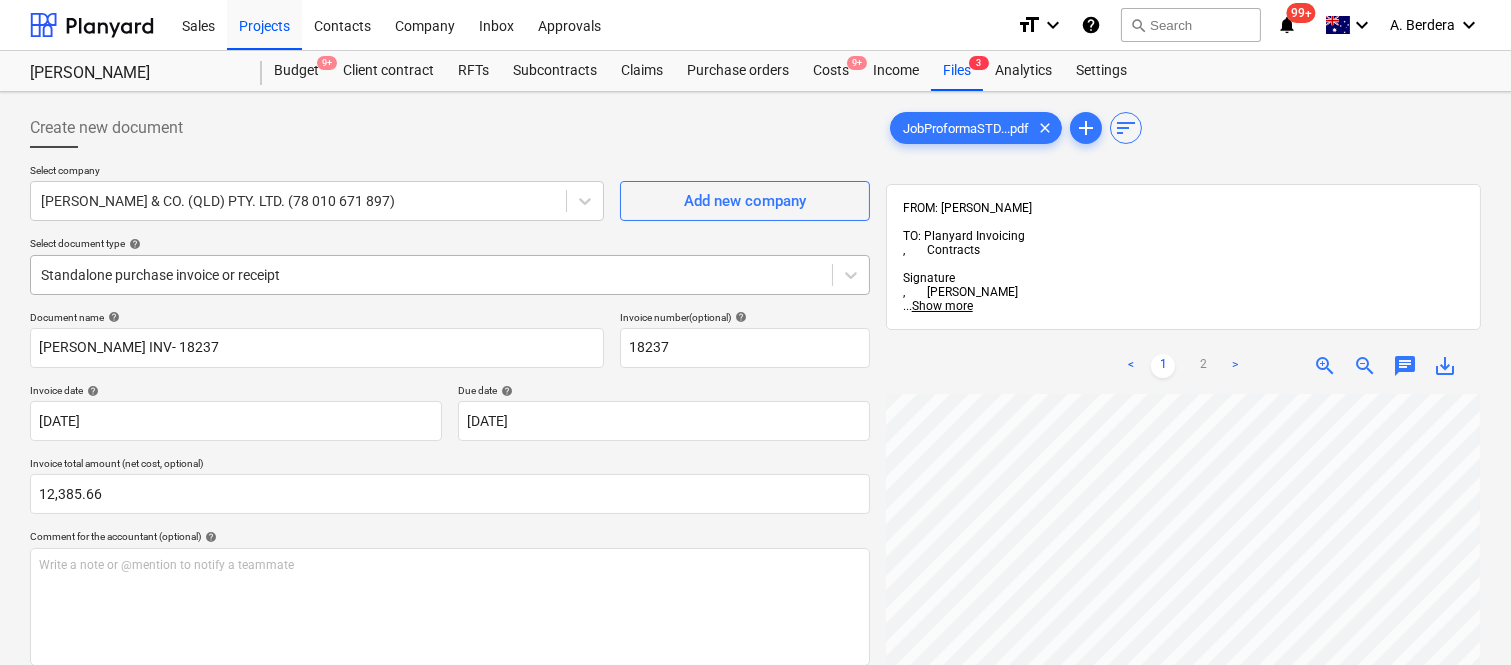 click at bounding box center [431, 275] 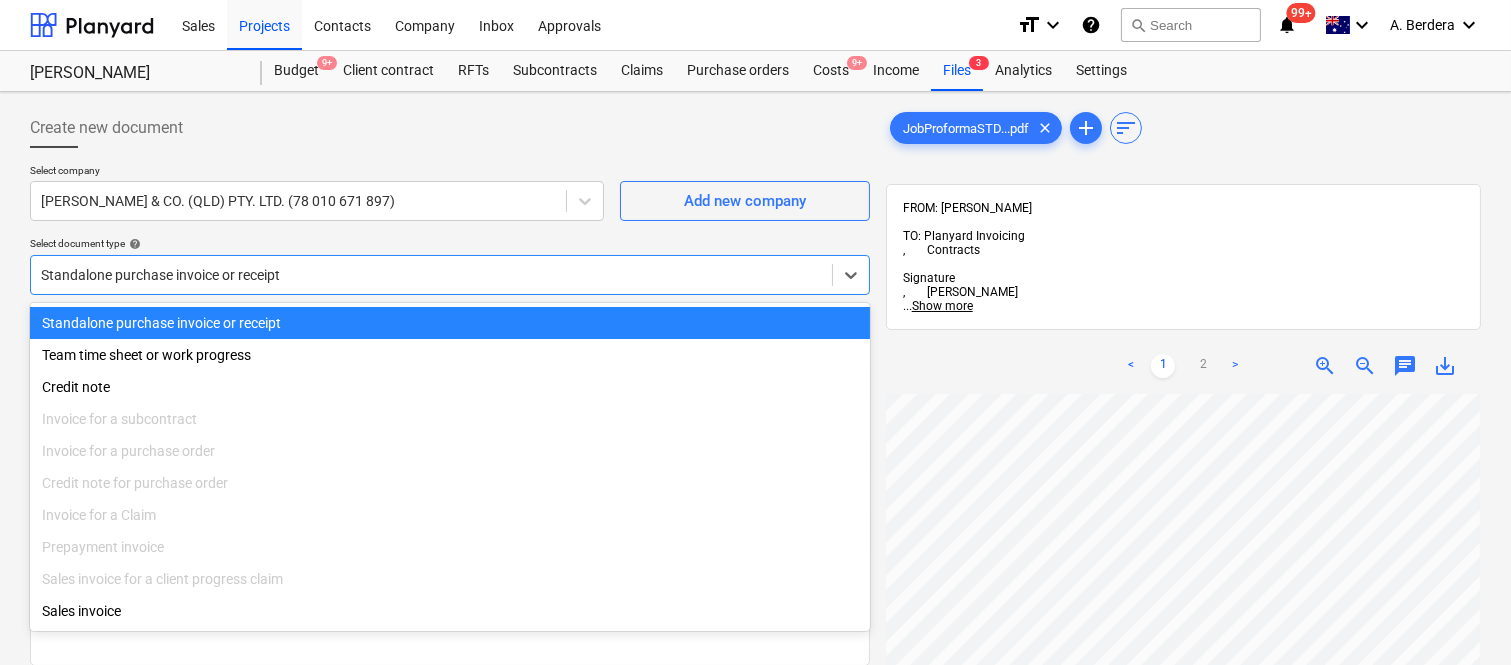 click on "Standalone purchase invoice or receipt" at bounding box center [450, 323] 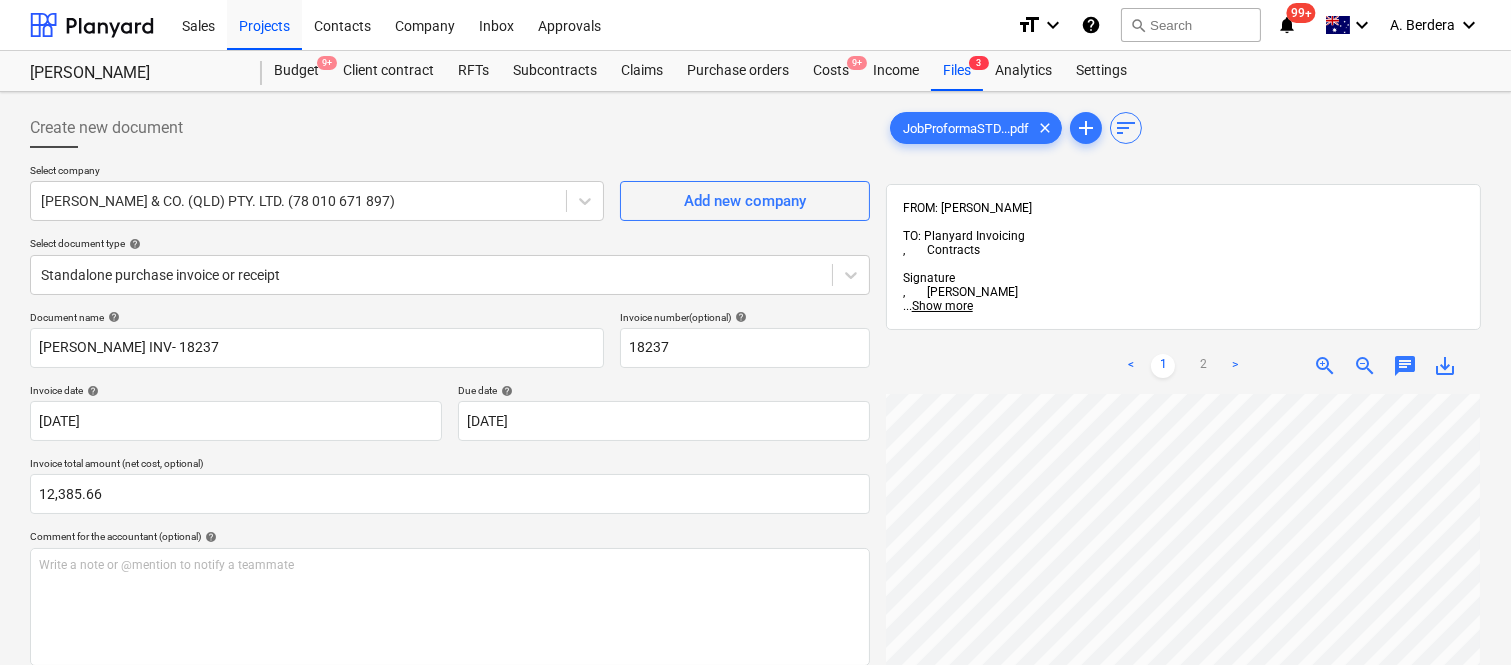 scroll, scrollTop: 456, scrollLeft: 157, axis: both 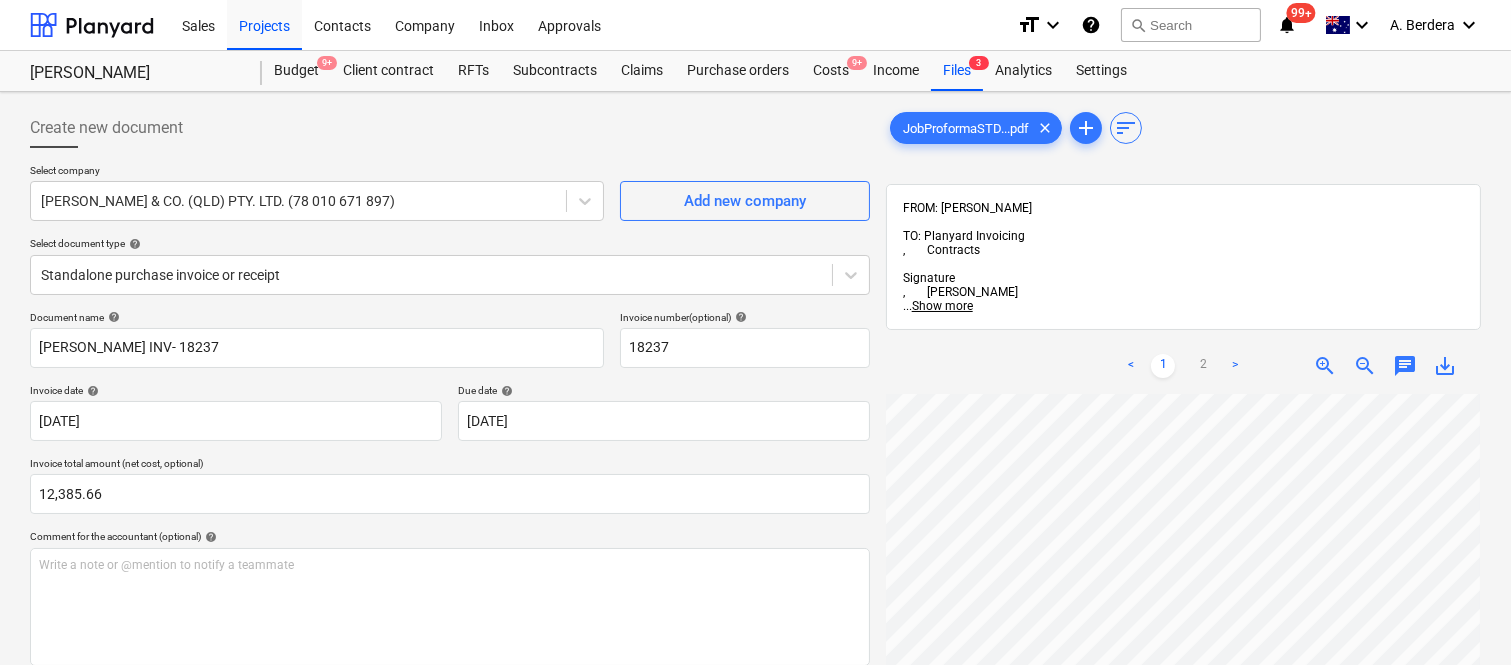 drag, startPoint x: 1510, startPoint y: 392, endPoint x: 1516, endPoint y: 506, distance: 114.15778 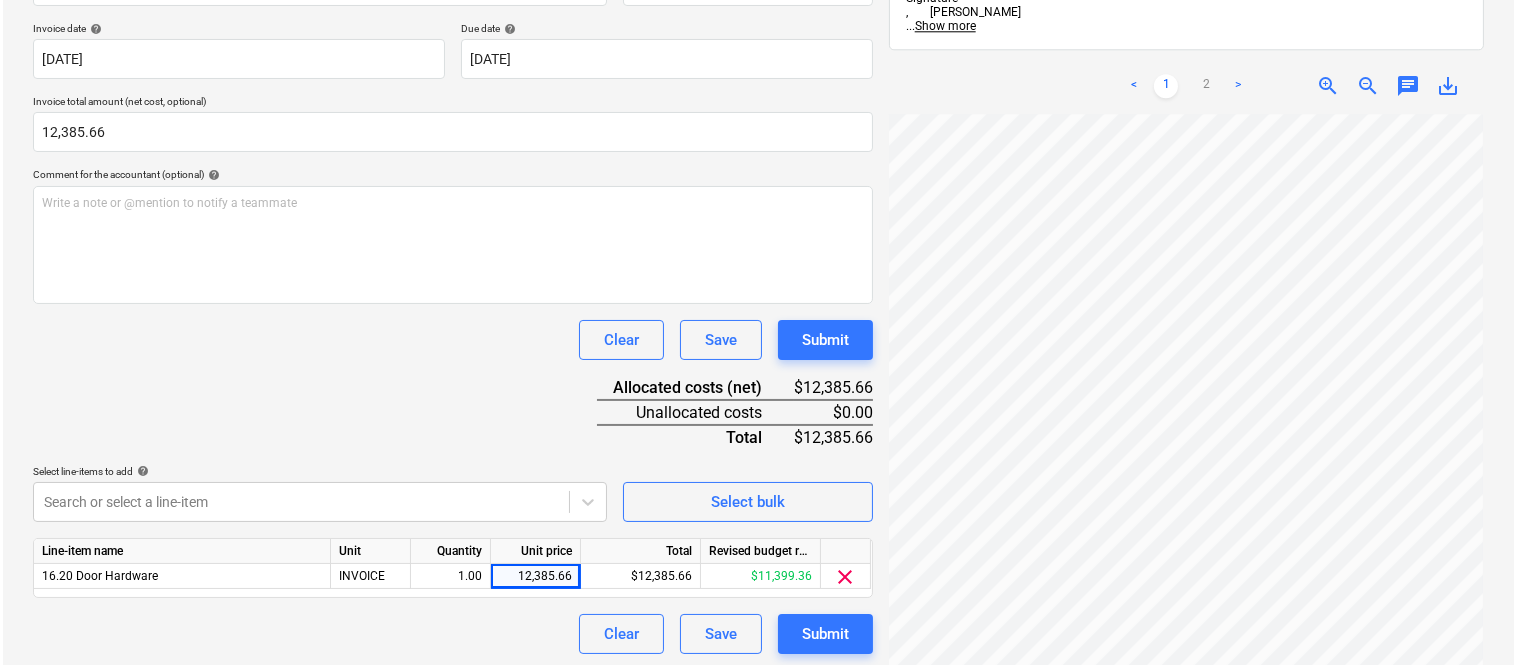 scroll, scrollTop: 367, scrollLeft: 0, axis: vertical 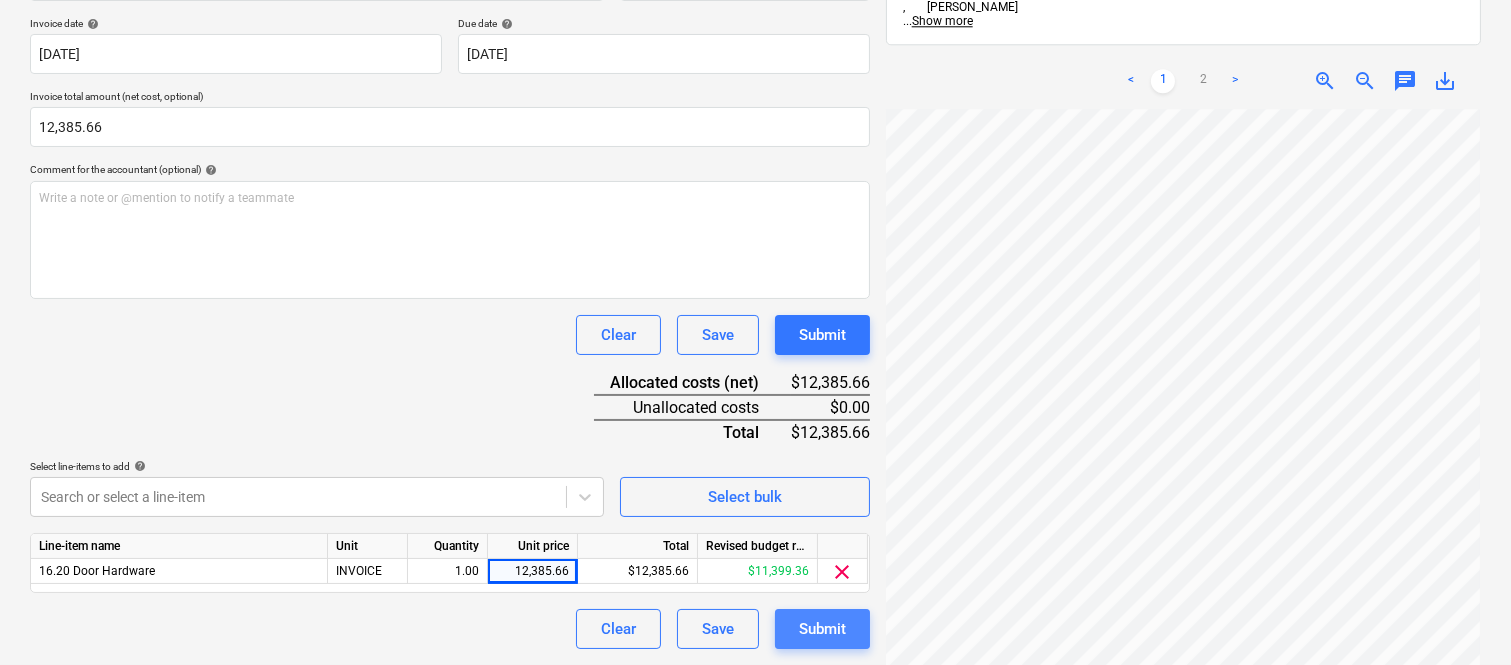click on "Submit" at bounding box center (822, 629) 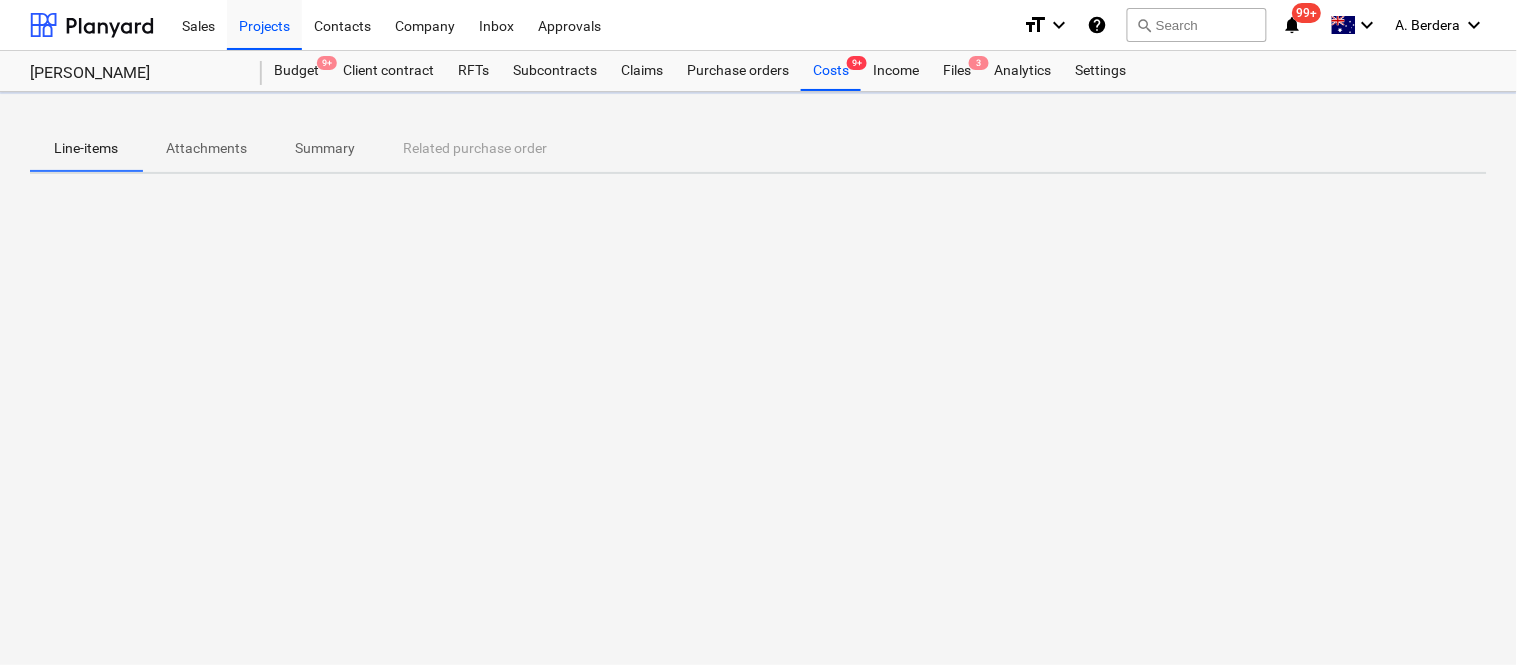 scroll, scrollTop: 0, scrollLeft: 0, axis: both 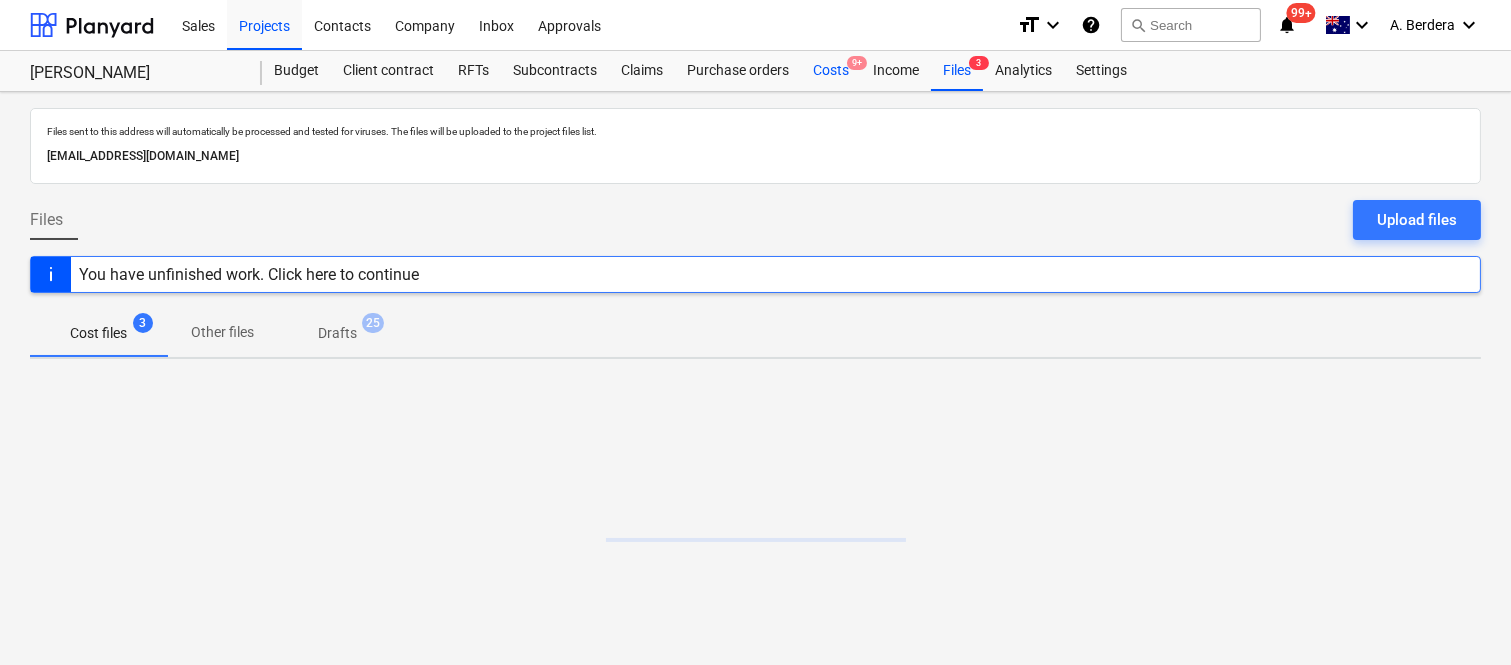 click on "Costs 9+" at bounding box center [831, 71] 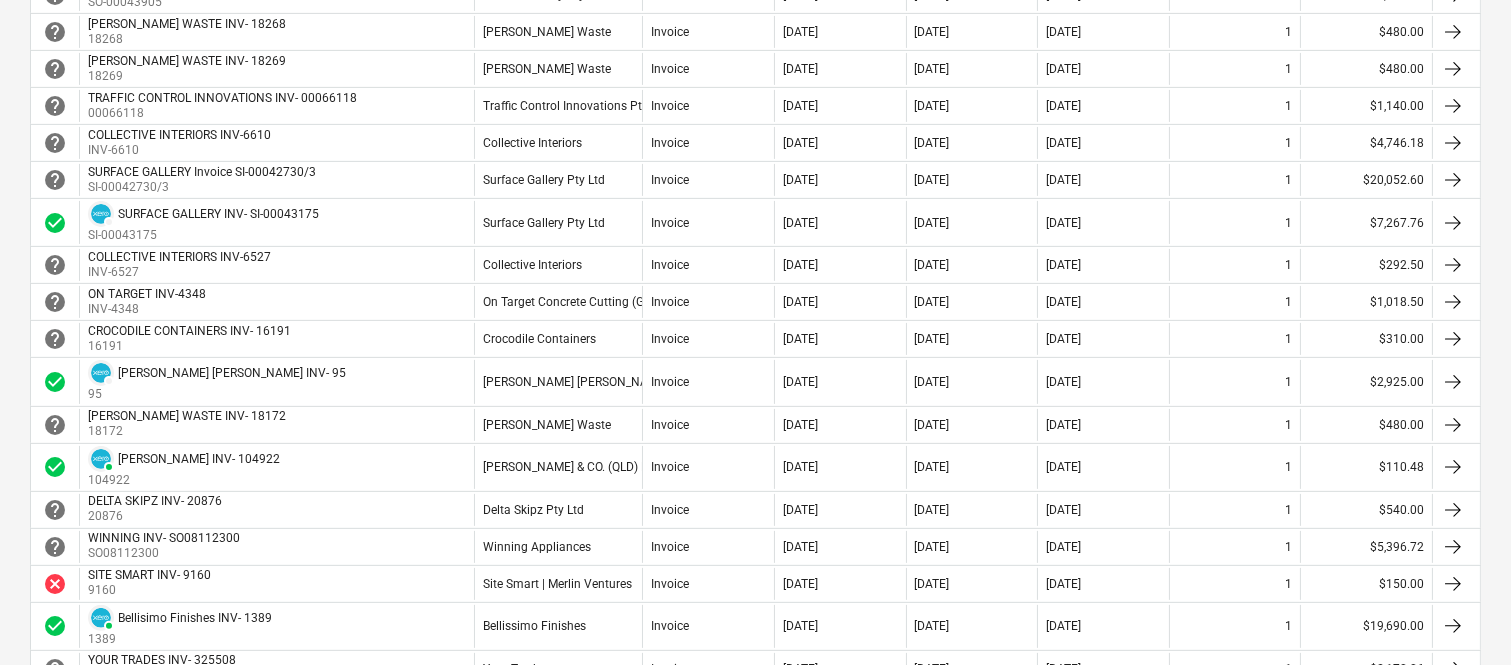 scroll, scrollTop: 1244, scrollLeft: 0, axis: vertical 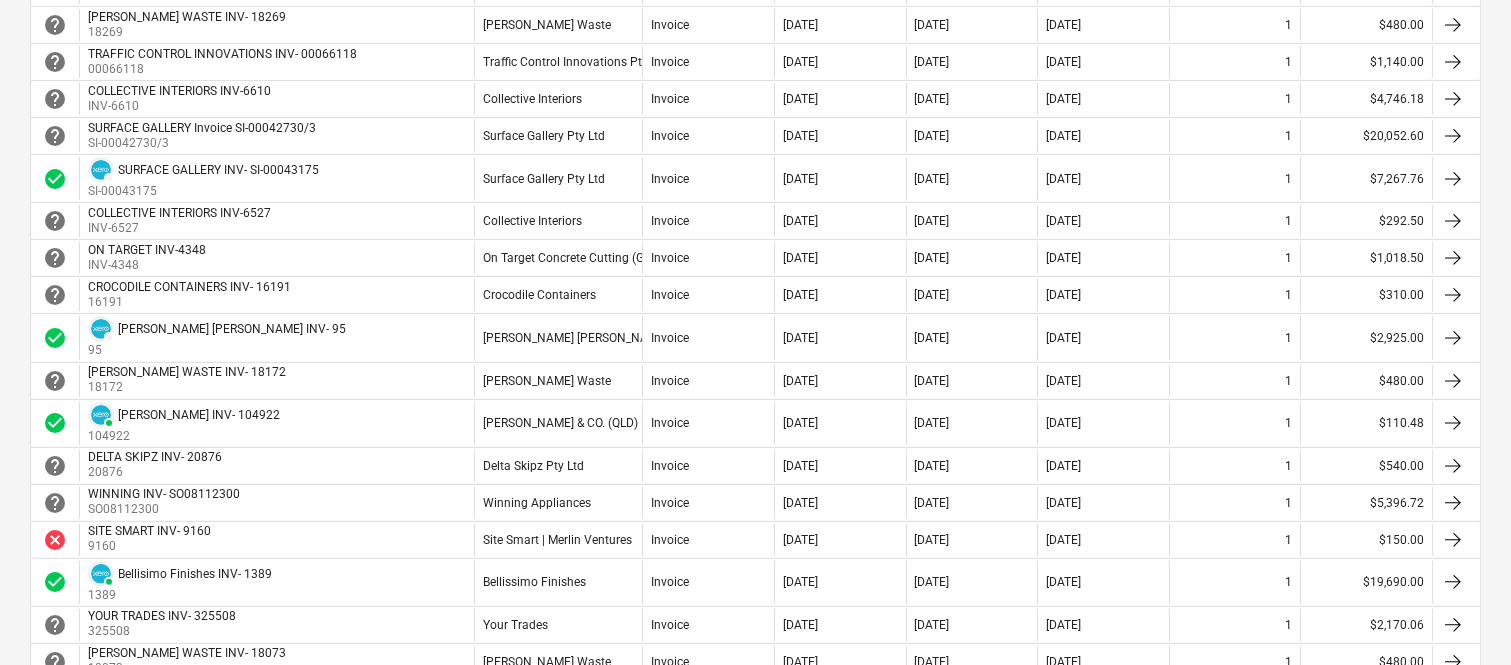 click on "[PERSON_NAME] & CO. (QLD) PTY. LTD." at bounding box center [558, 423] 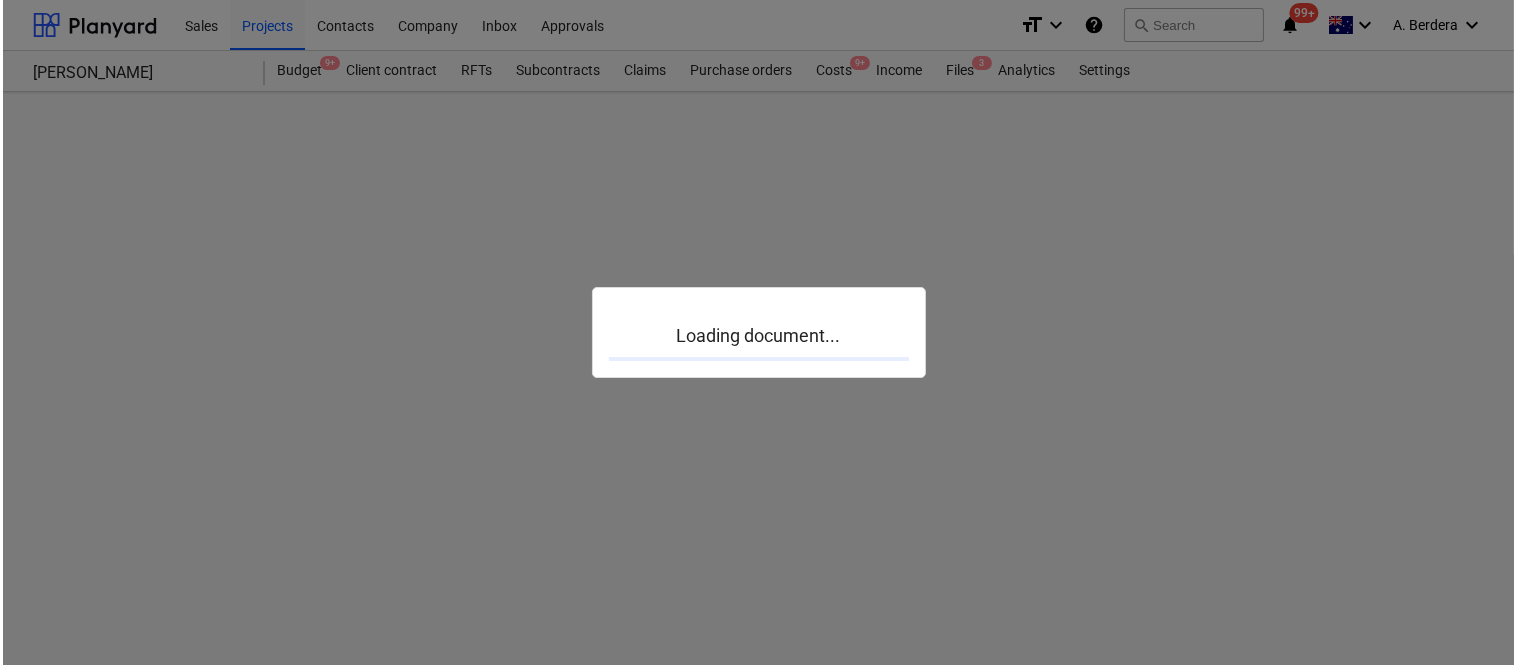scroll, scrollTop: 0, scrollLeft: 0, axis: both 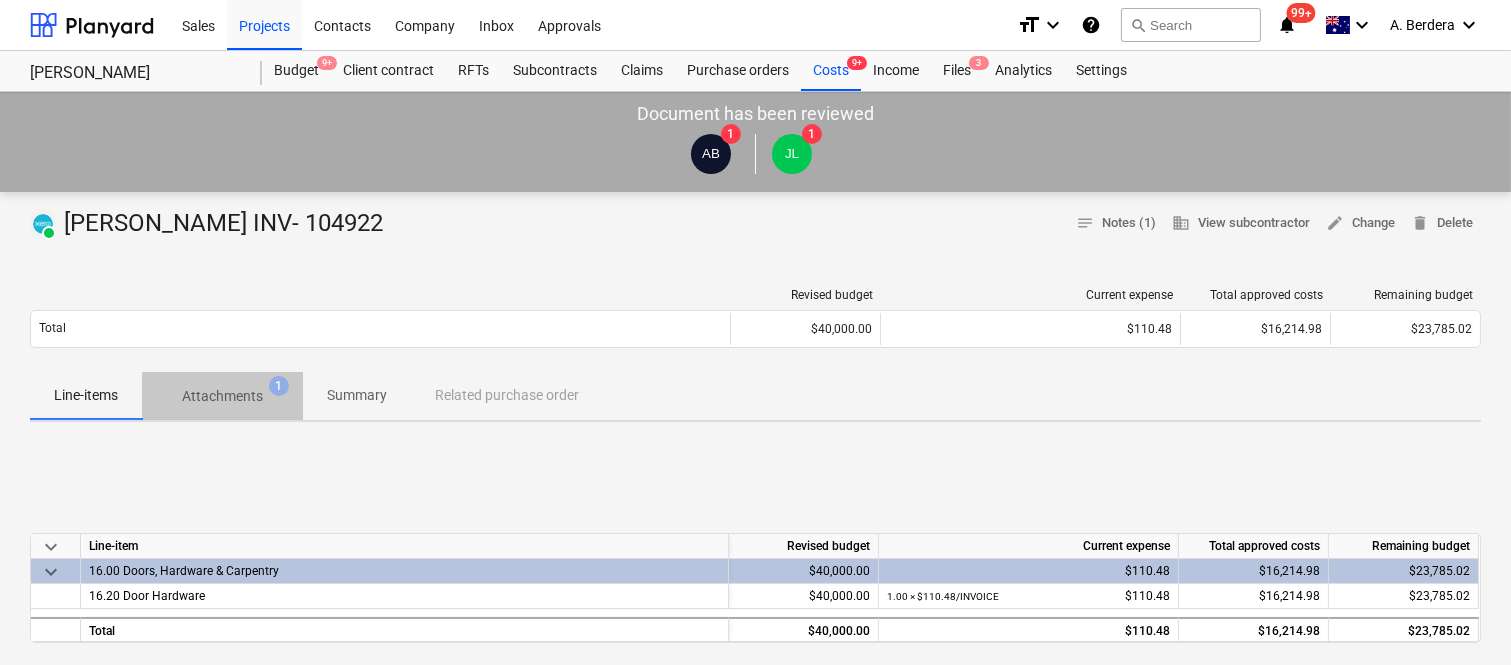 click on "Attachments" at bounding box center (222, 396) 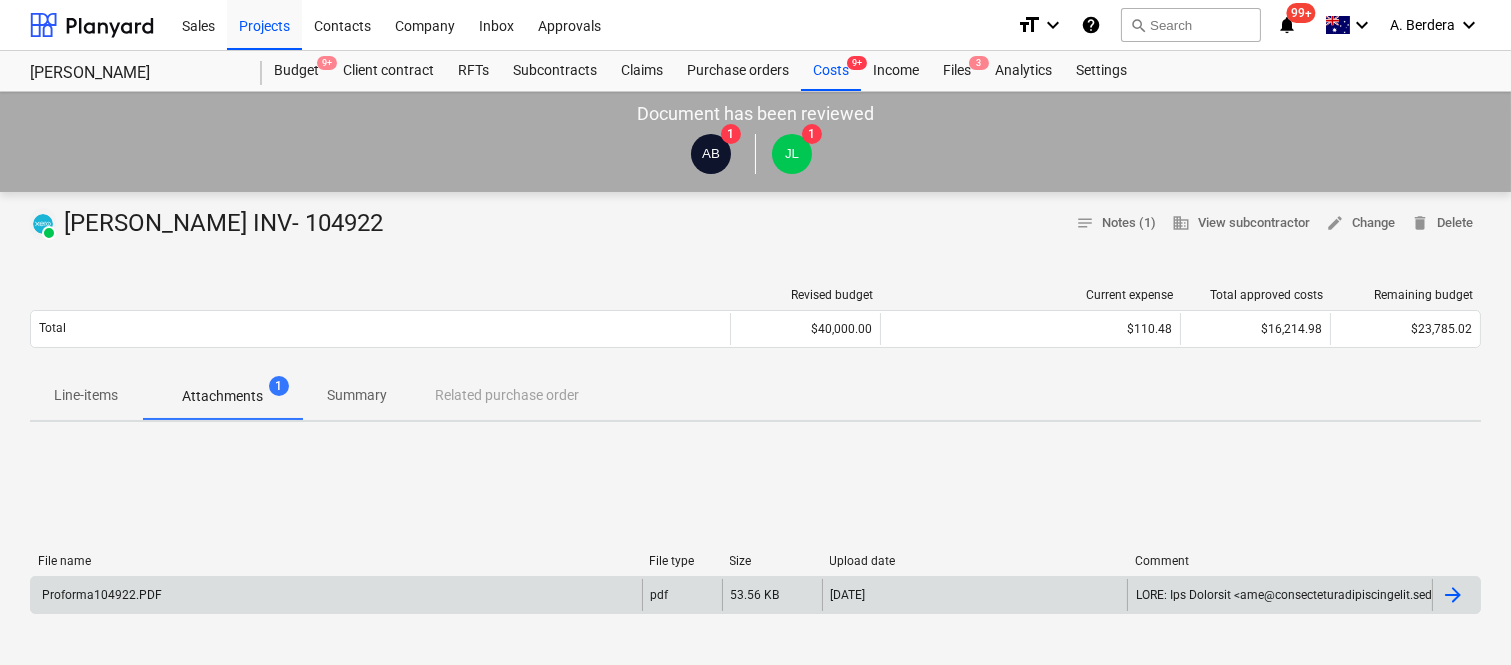 click on "Proforma104922.PDF" at bounding box center (336, 595) 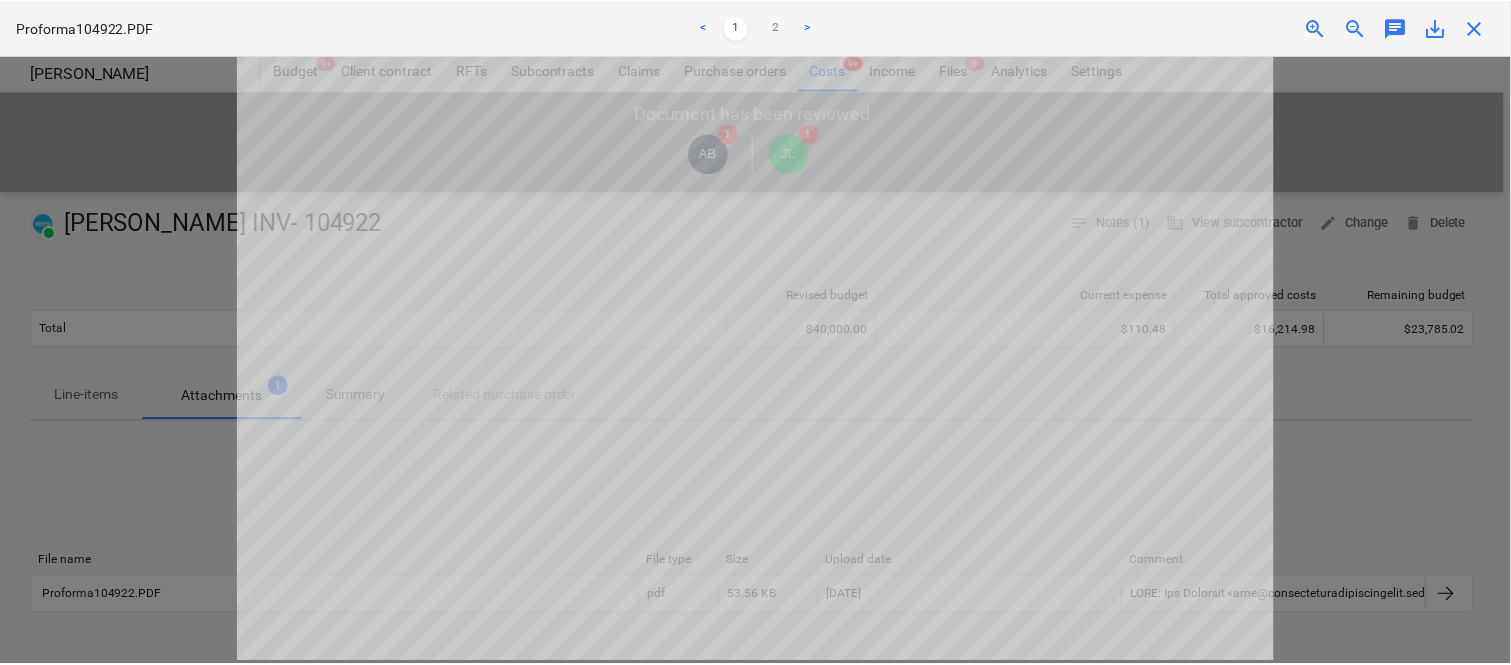 scroll, scrollTop: 0, scrollLeft: 0, axis: both 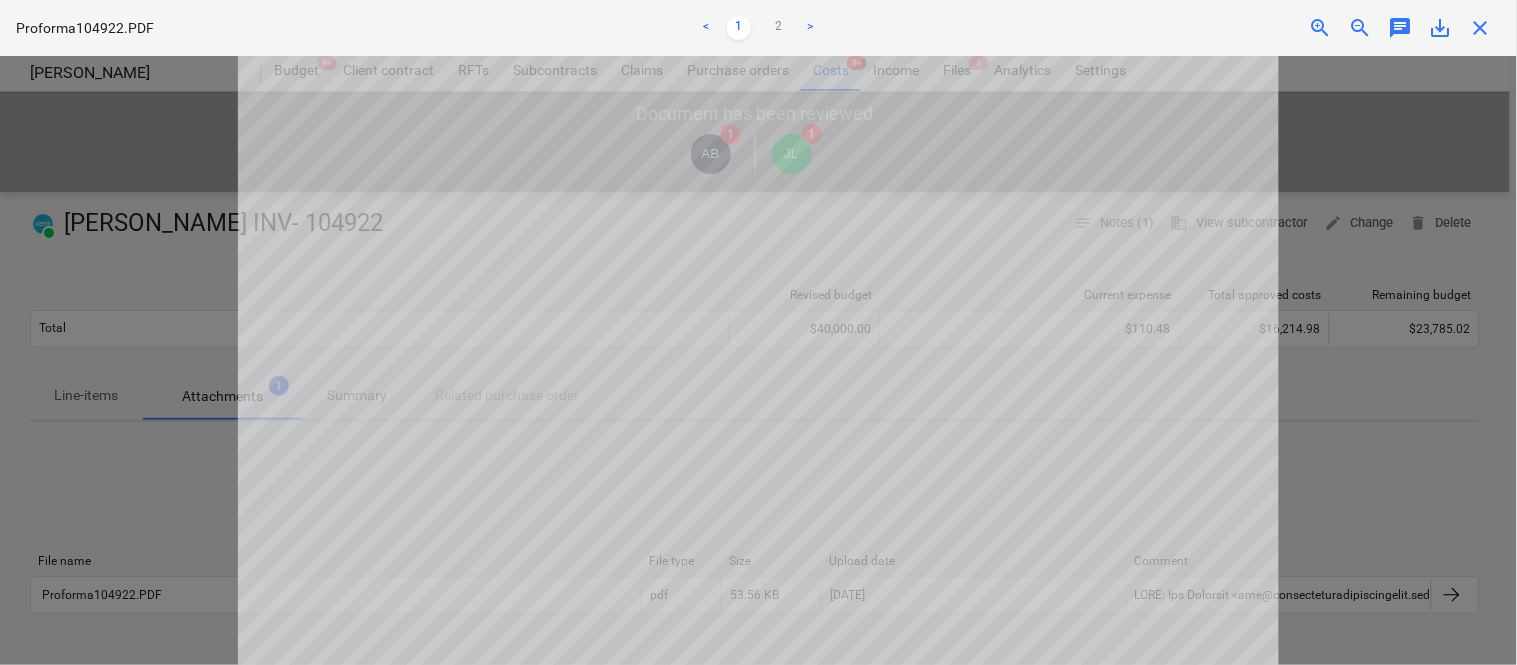 click on "close" at bounding box center [1481, 28] 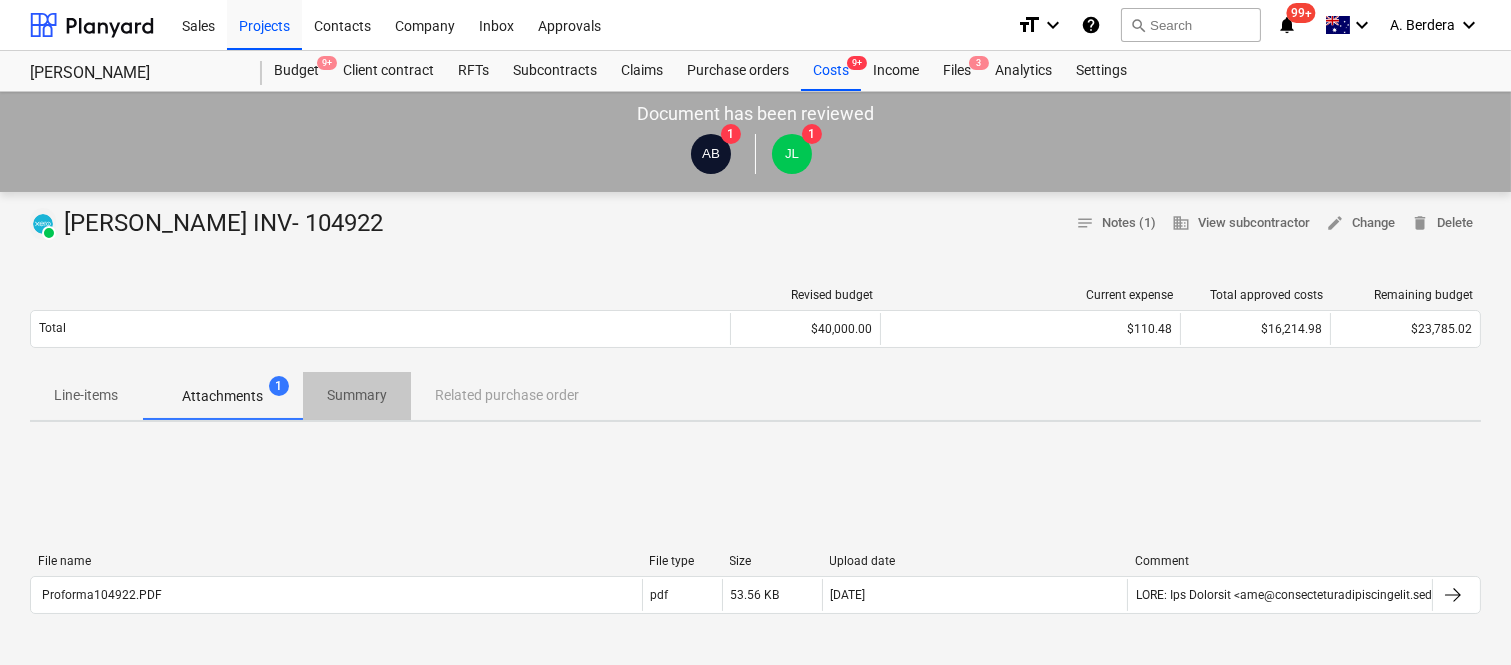 click on "Summary" at bounding box center [357, 395] 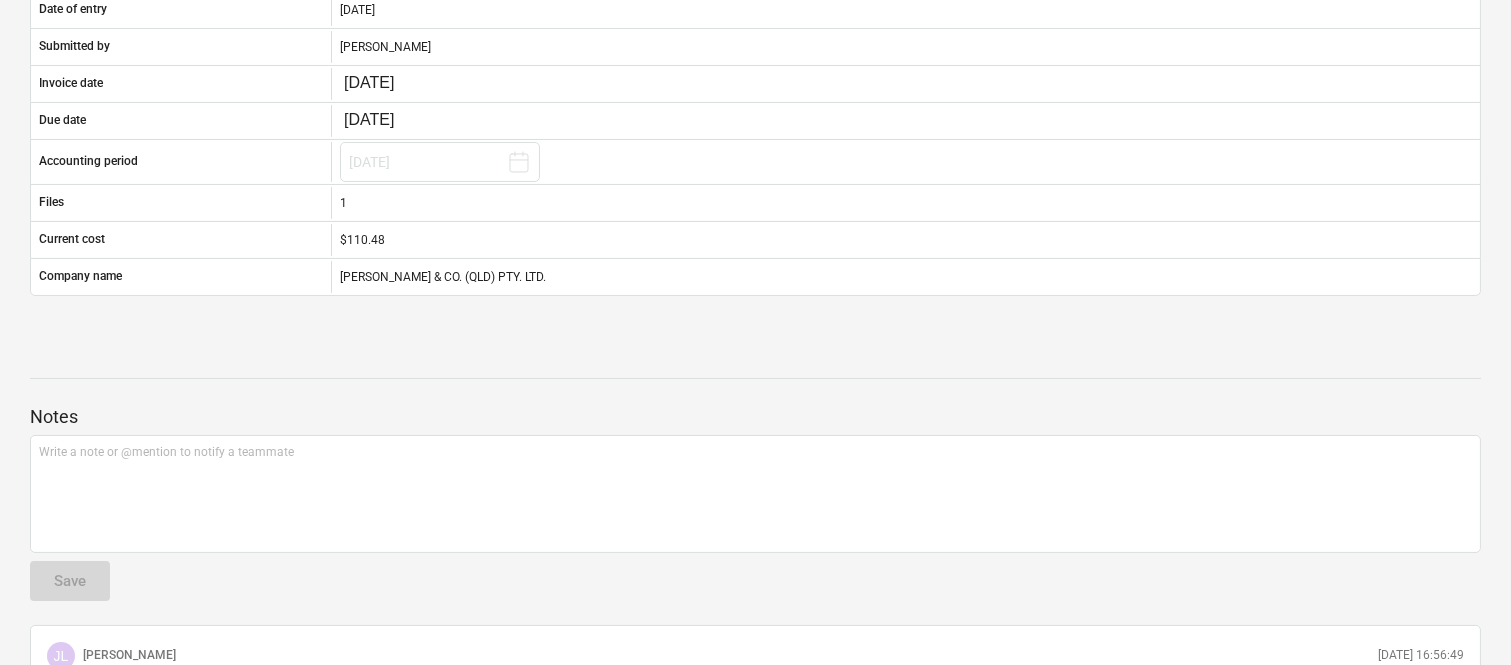 scroll, scrollTop: 0, scrollLeft: 0, axis: both 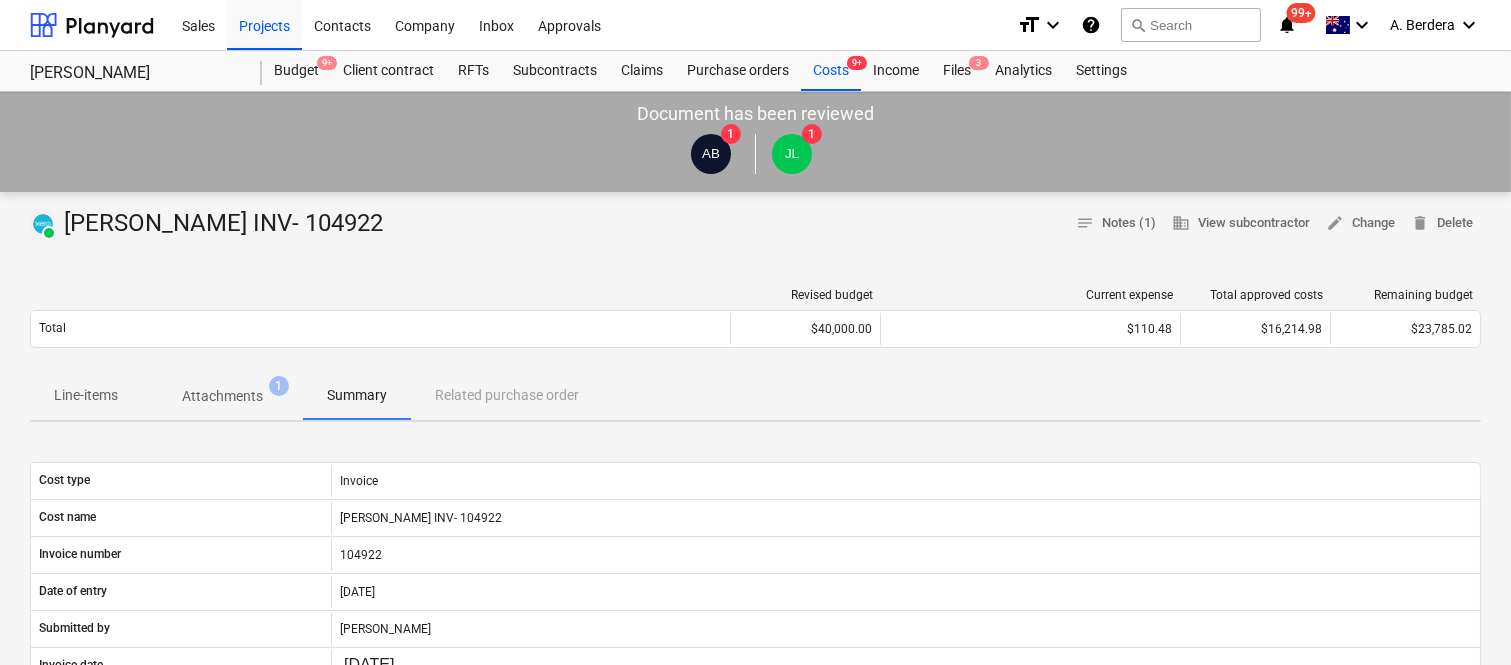 click on "Line-items" at bounding box center [86, 395] 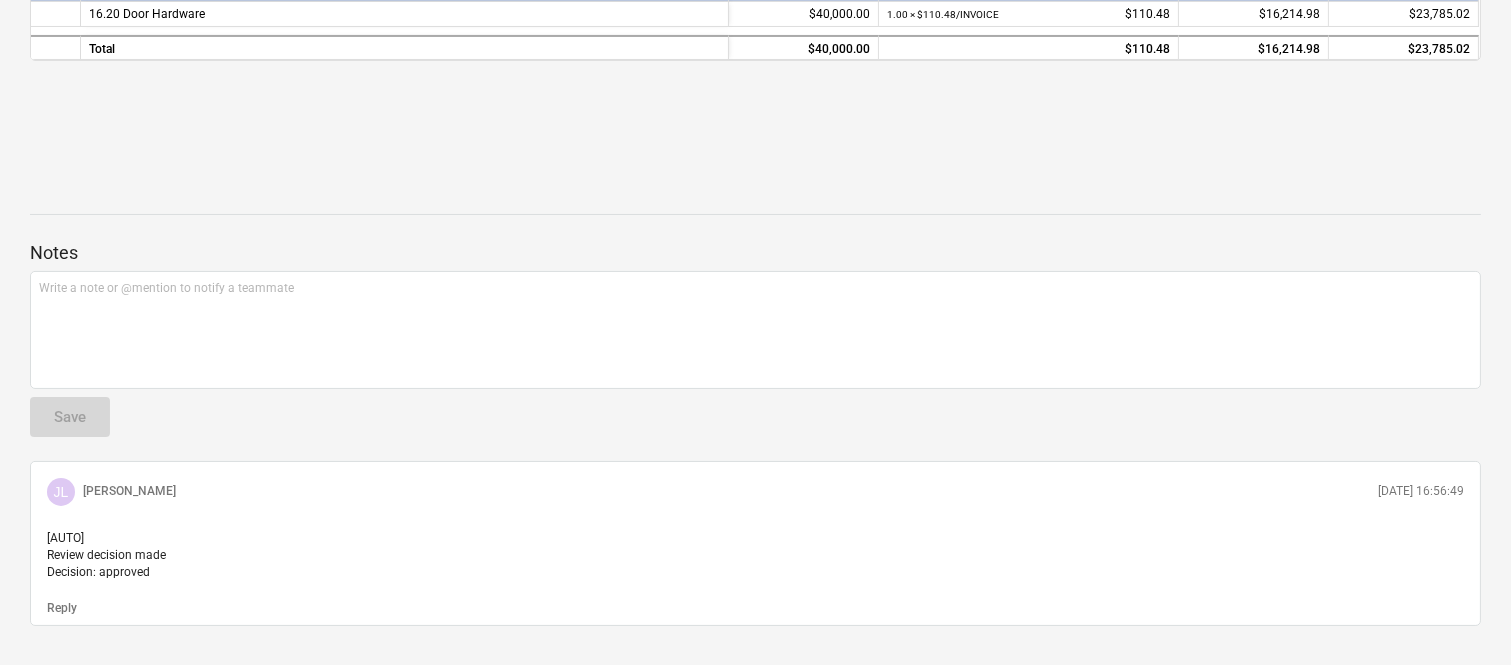 scroll, scrollTop: 0, scrollLeft: 0, axis: both 